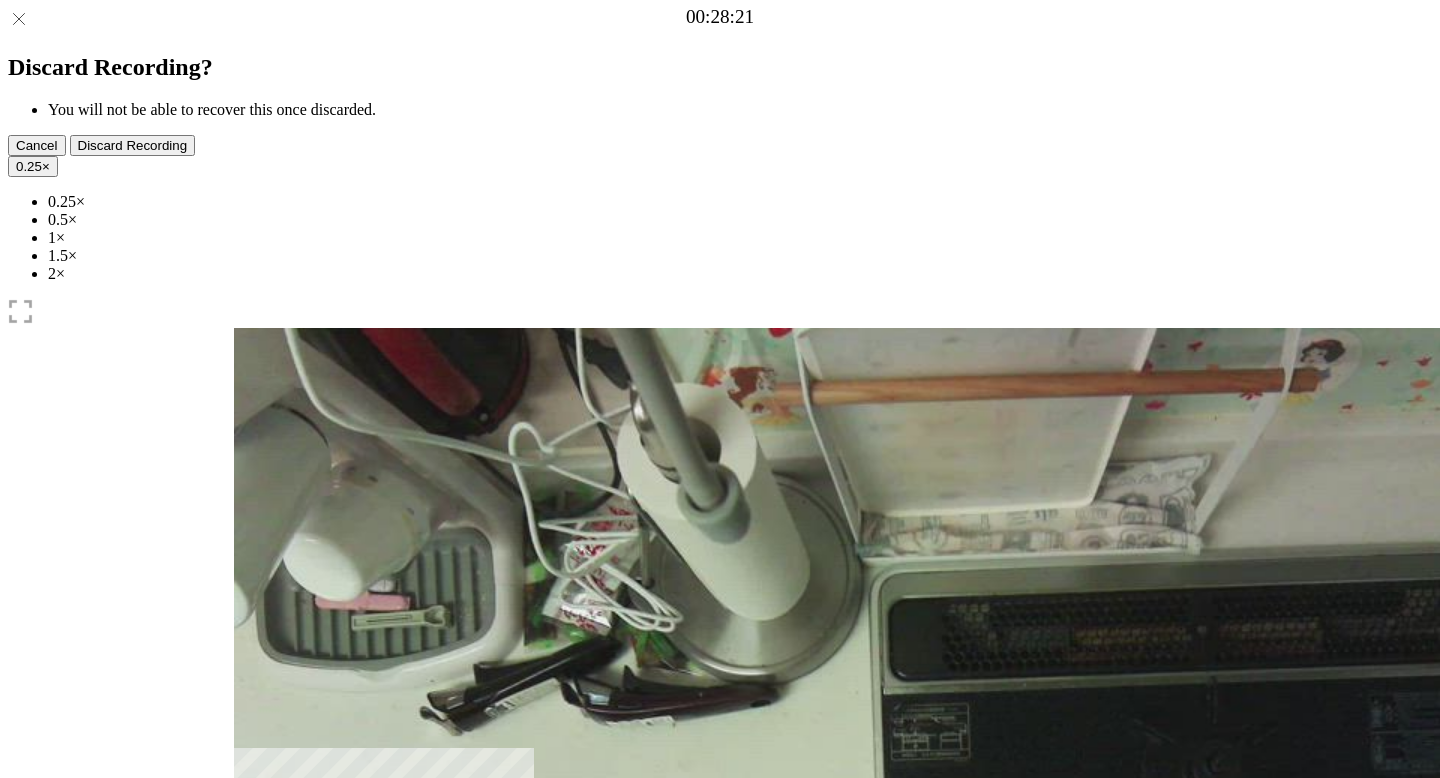 scroll, scrollTop: 0, scrollLeft: 0, axis: both 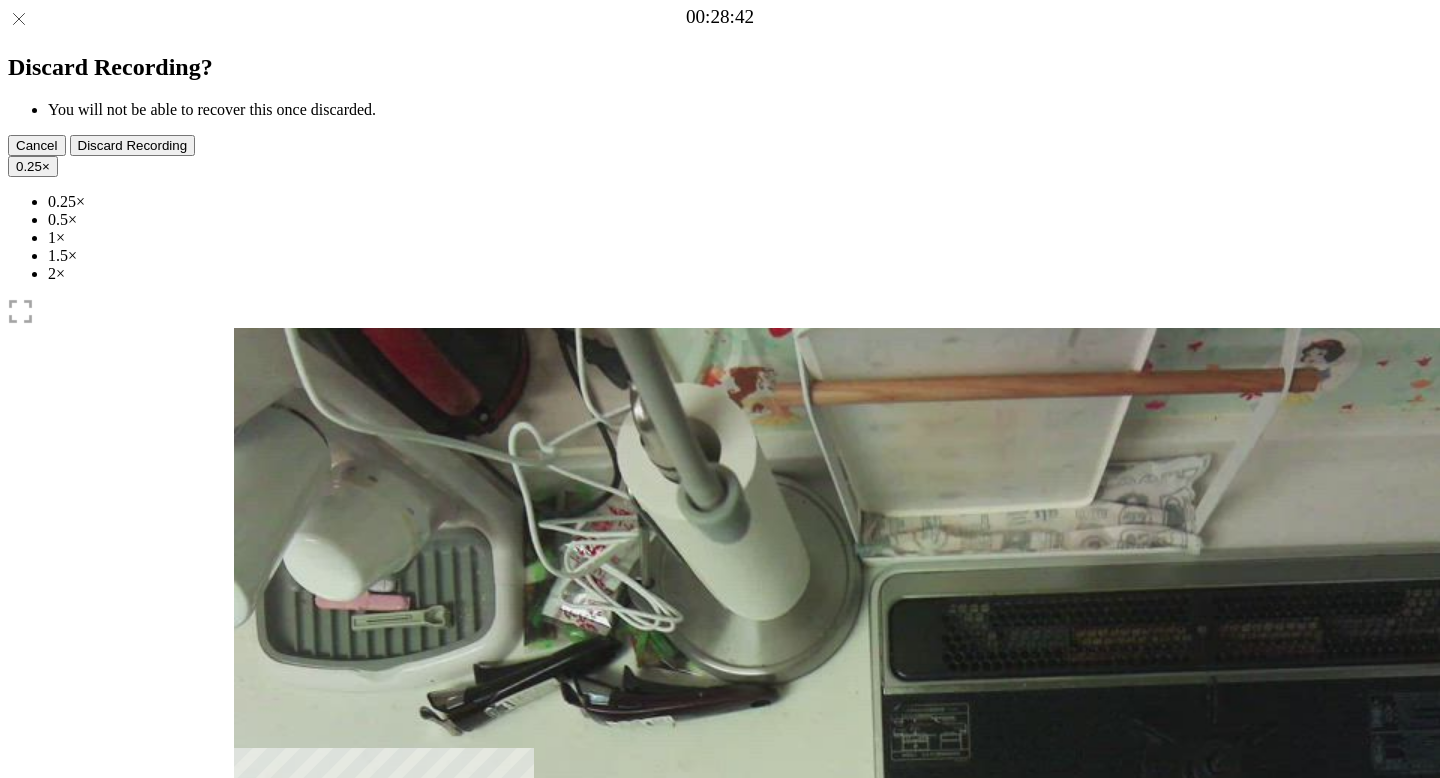 click at bounding box center (346, 1041) 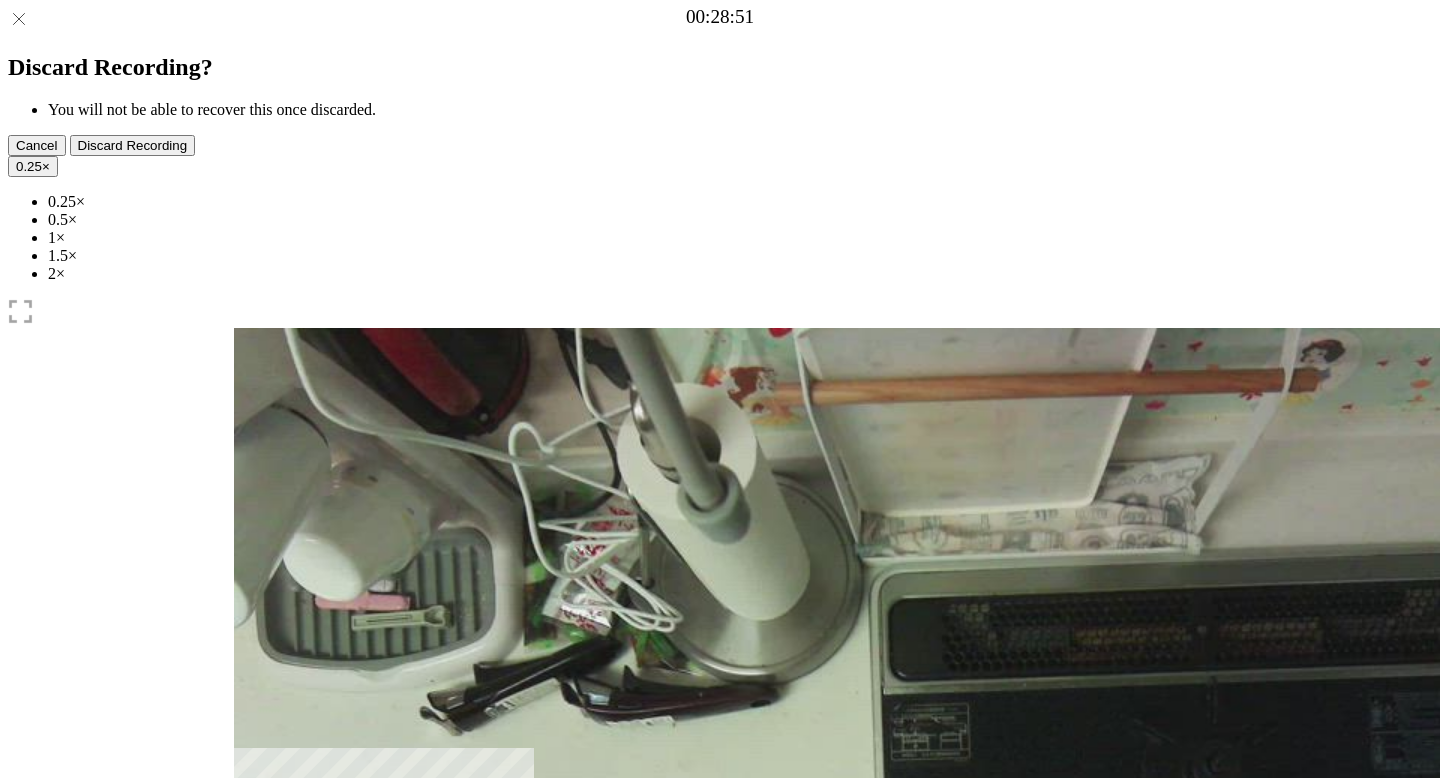 click at bounding box center [356, 1040] 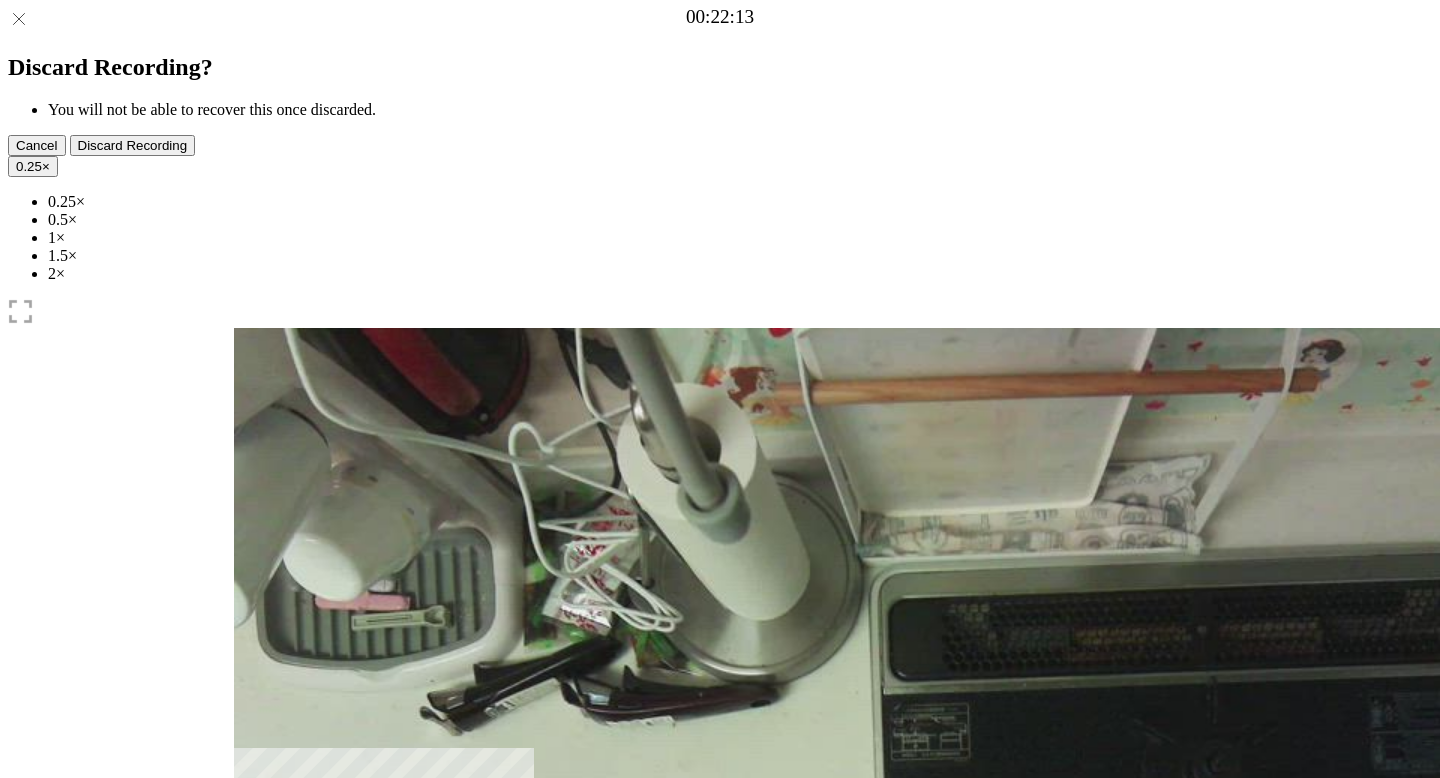 drag, startPoint x: 898, startPoint y: 602, endPoint x: 750, endPoint y: 602, distance: 148 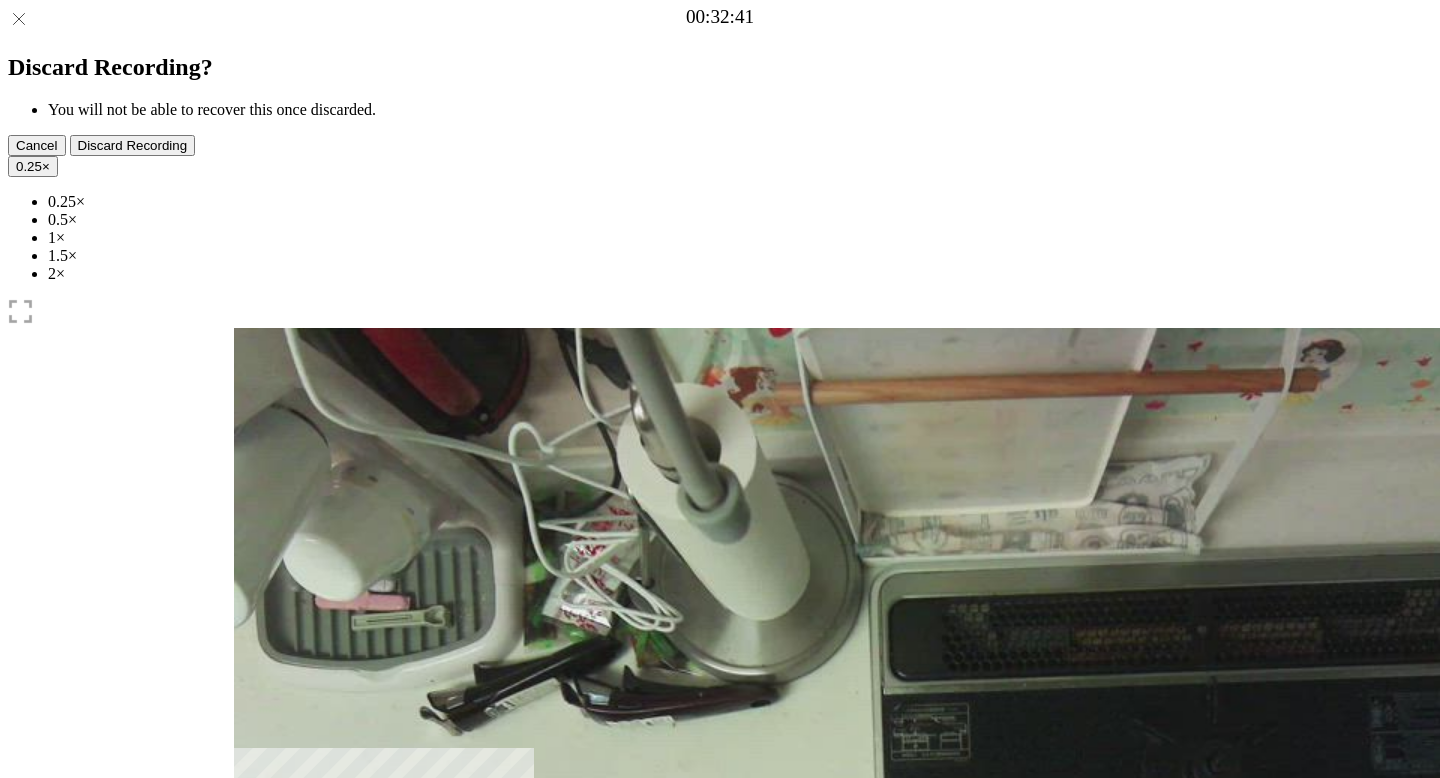 drag, startPoint x: 750, startPoint y: 602, endPoint x: 987, endPoint y: 601, distance: 237.0021 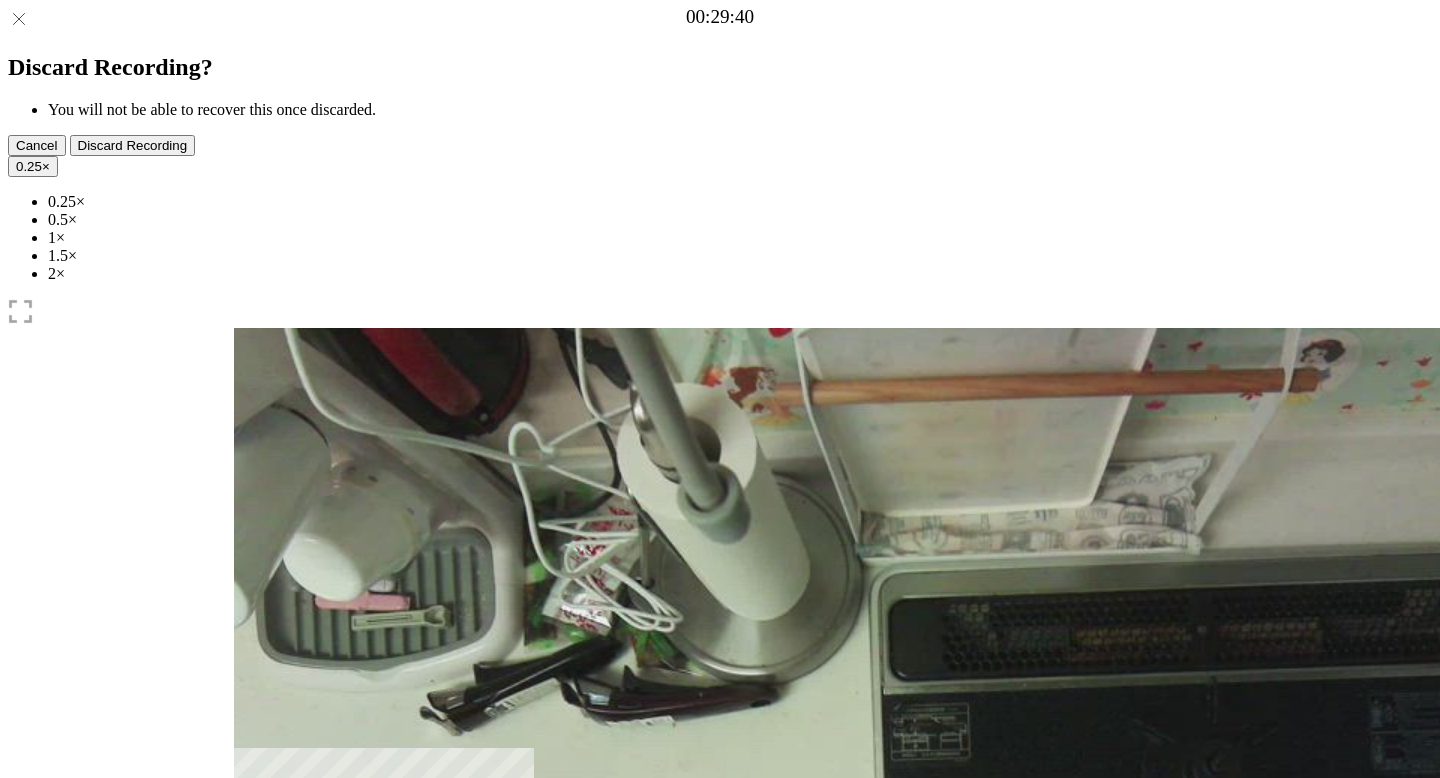 drag, startPoint x: 987, startPoint y: 601, endPoint x: 910, endPoint y: 591, distance: 77.64664 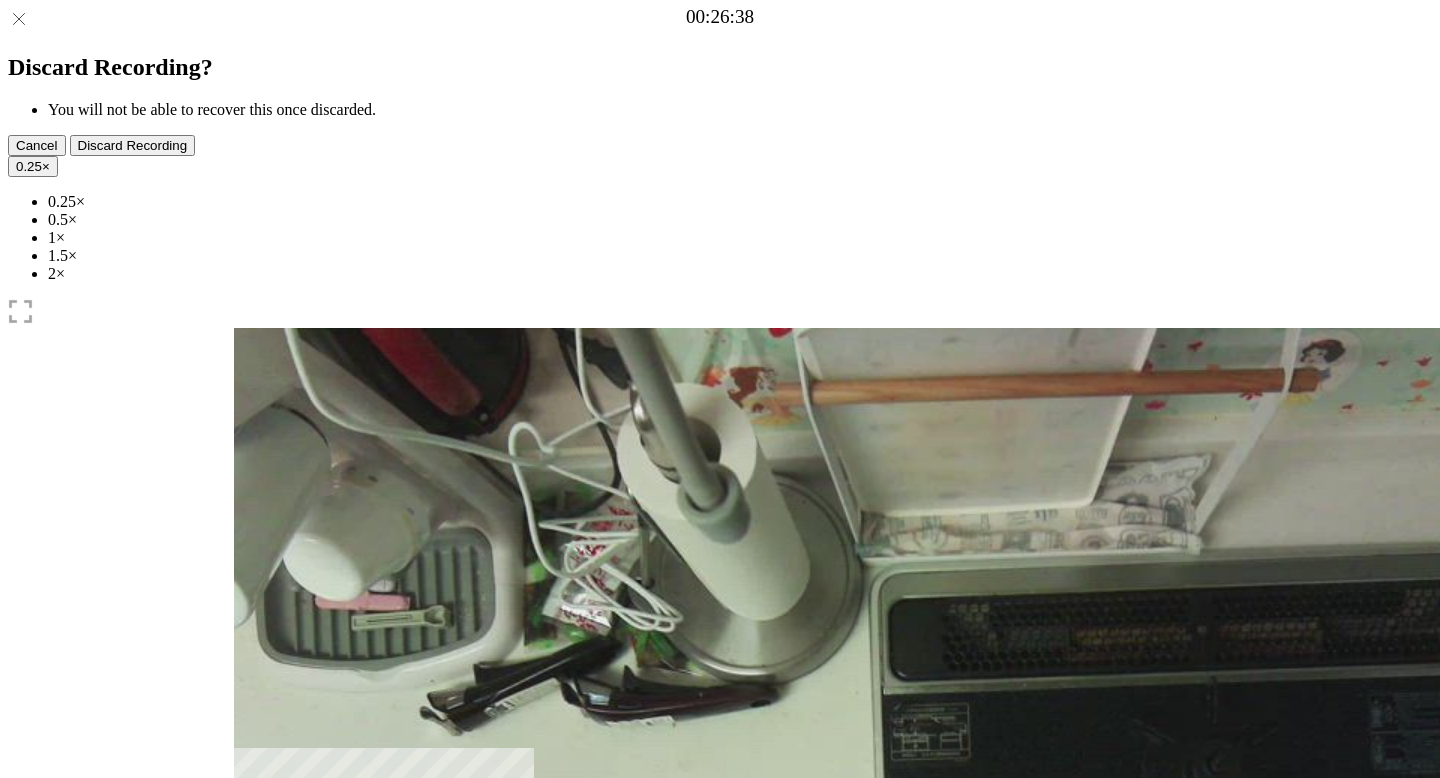drag, startPoint x: 909, startPoint y: 598, endPoint x: 831, endPoint y: 597, distance: 78.00641 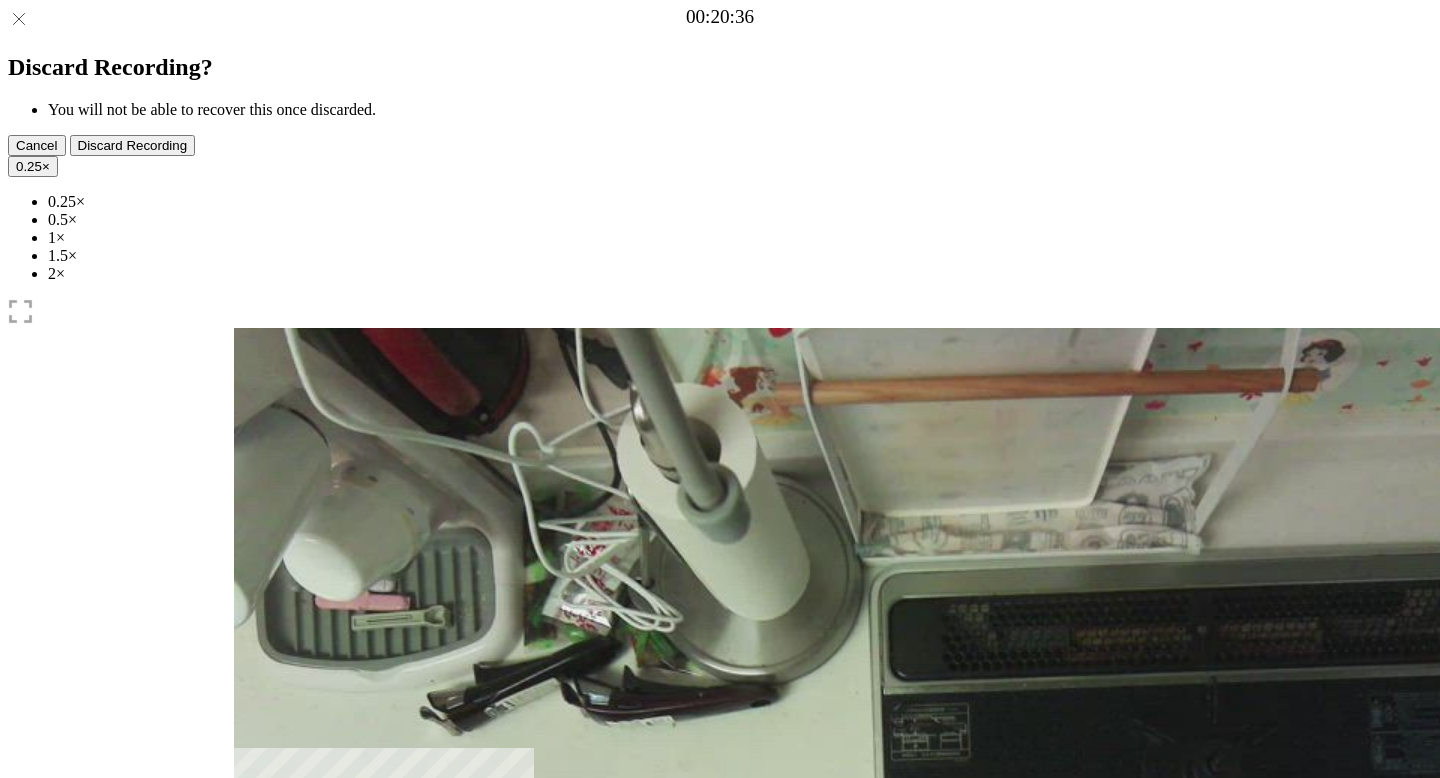 drag, startPoint x: 830, startPoint y: 602, endPoint x: 710, endPoint y: 604, distance: 120.01666 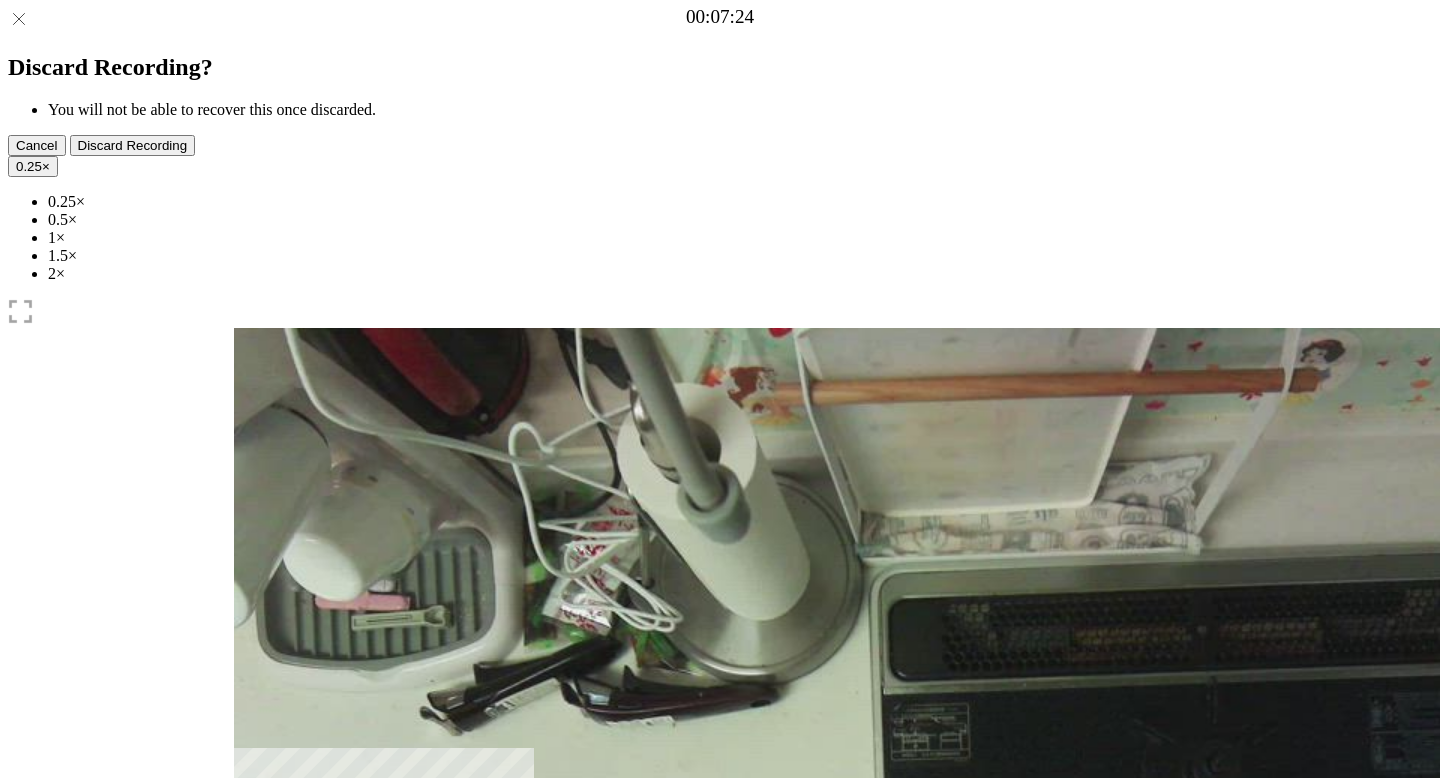 drag, startPoint x: 710, startPoint y: 601, endPoint x: 416, endPoint y: 624, distance: 294.8983 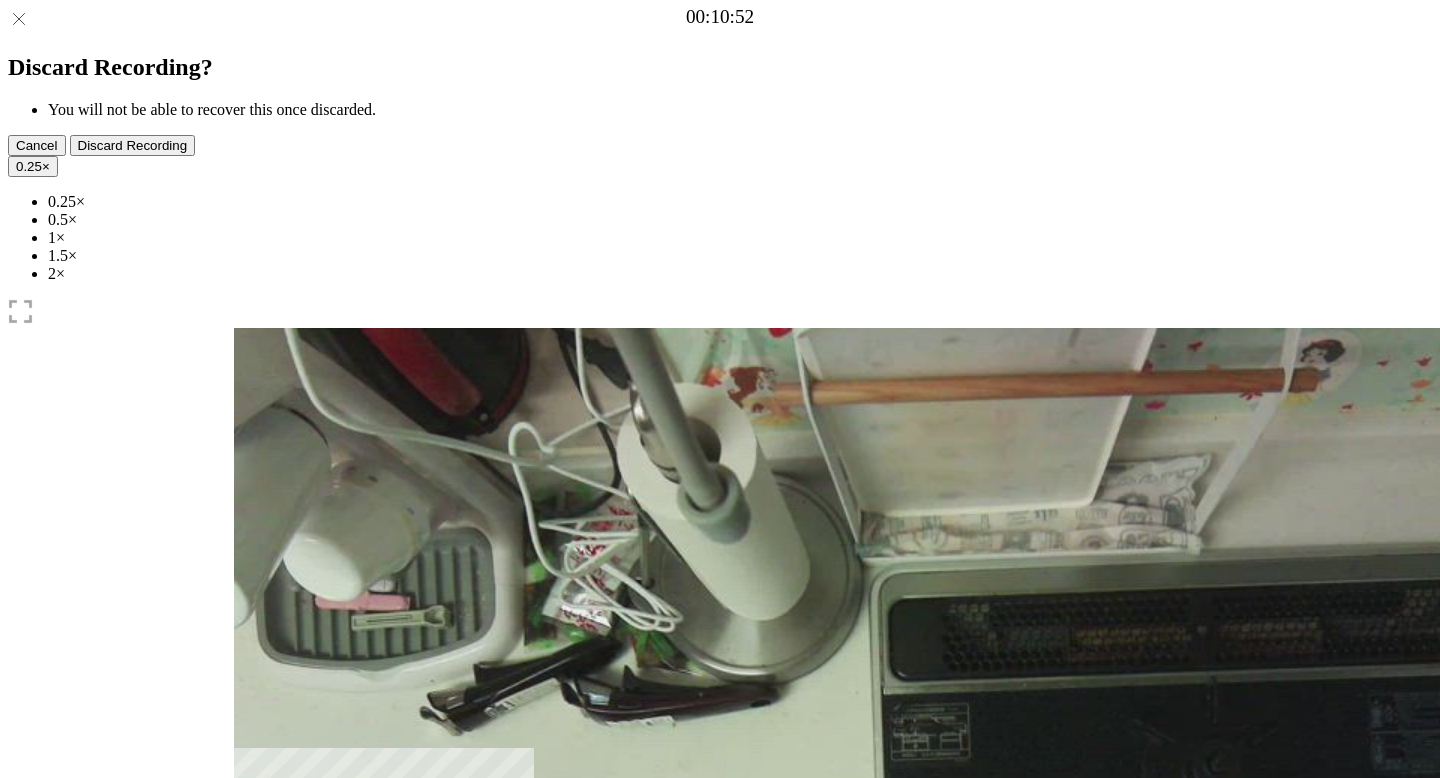 drag, startPoint x: 411, startPoint y: 600, endPoint x: 508, endPoint y: 593, distance: 97.25225 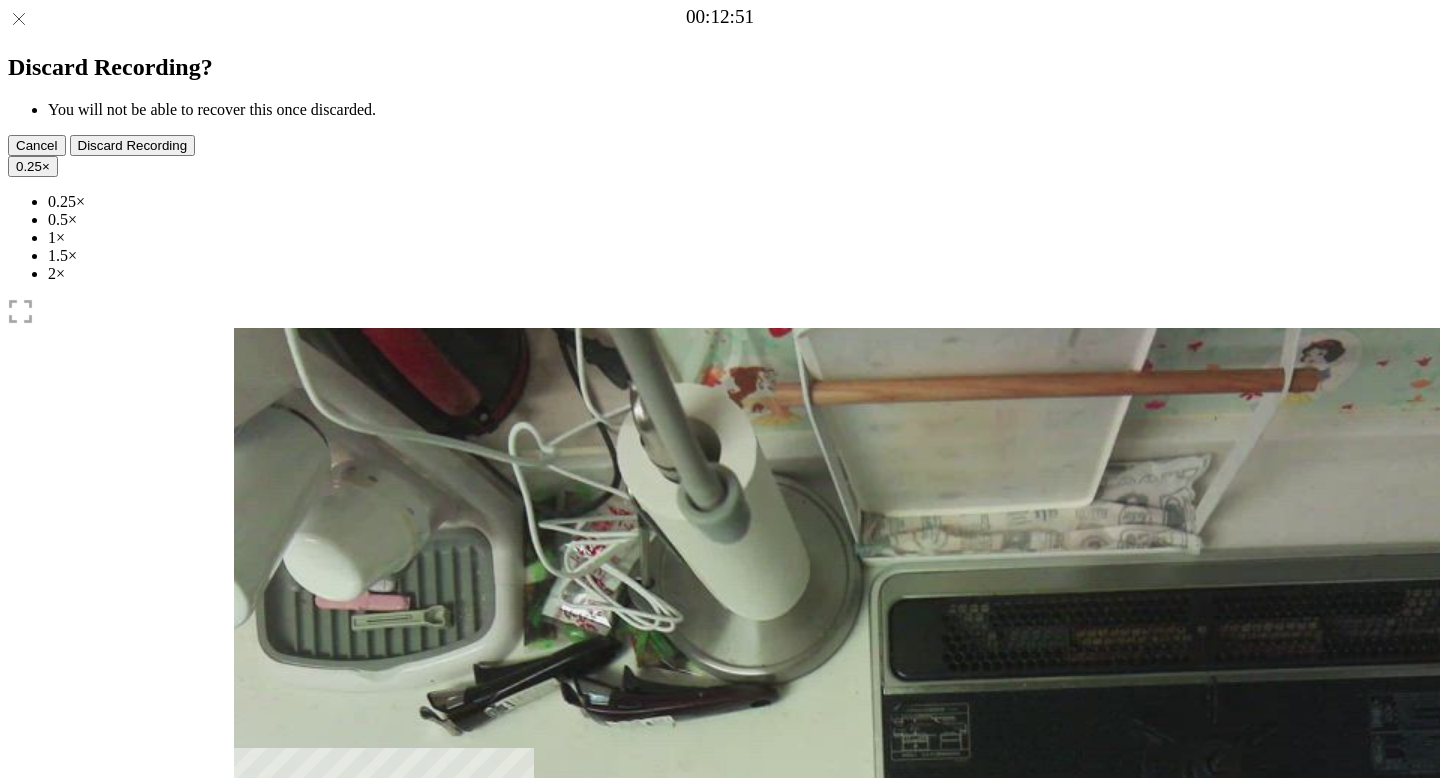 drag, startPoint x: 508, startPoint y: 594, endPoint x: 543, endPoint y: 594, distance: 35 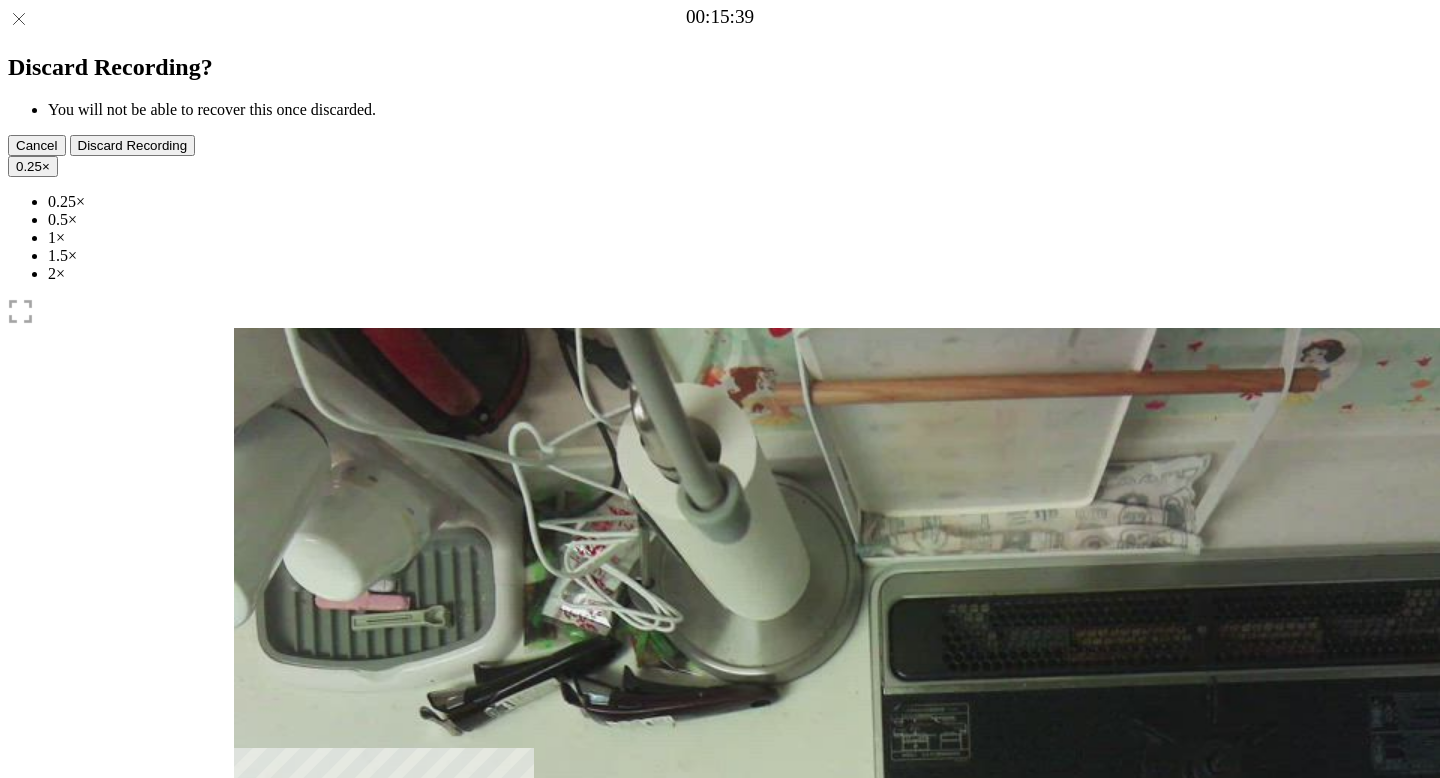 drag, startPoint x: 542, startPoint y: 599, endPoint x: 608, endPoint y: 597, distance: 66.0303 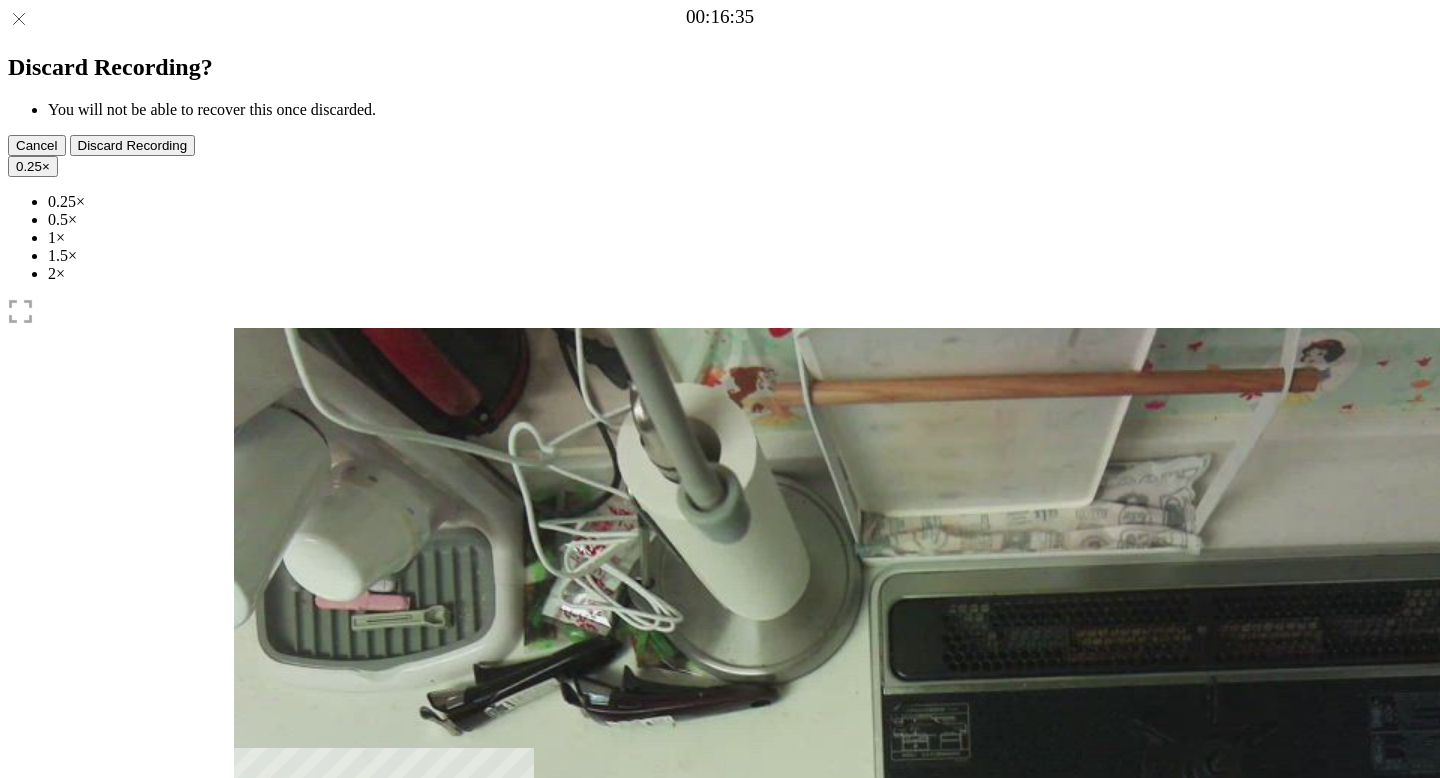 drag, startPoint x: 610, startPoint y: 600, endPoint x: 626, endPoint y: 601, distance: 16.03122 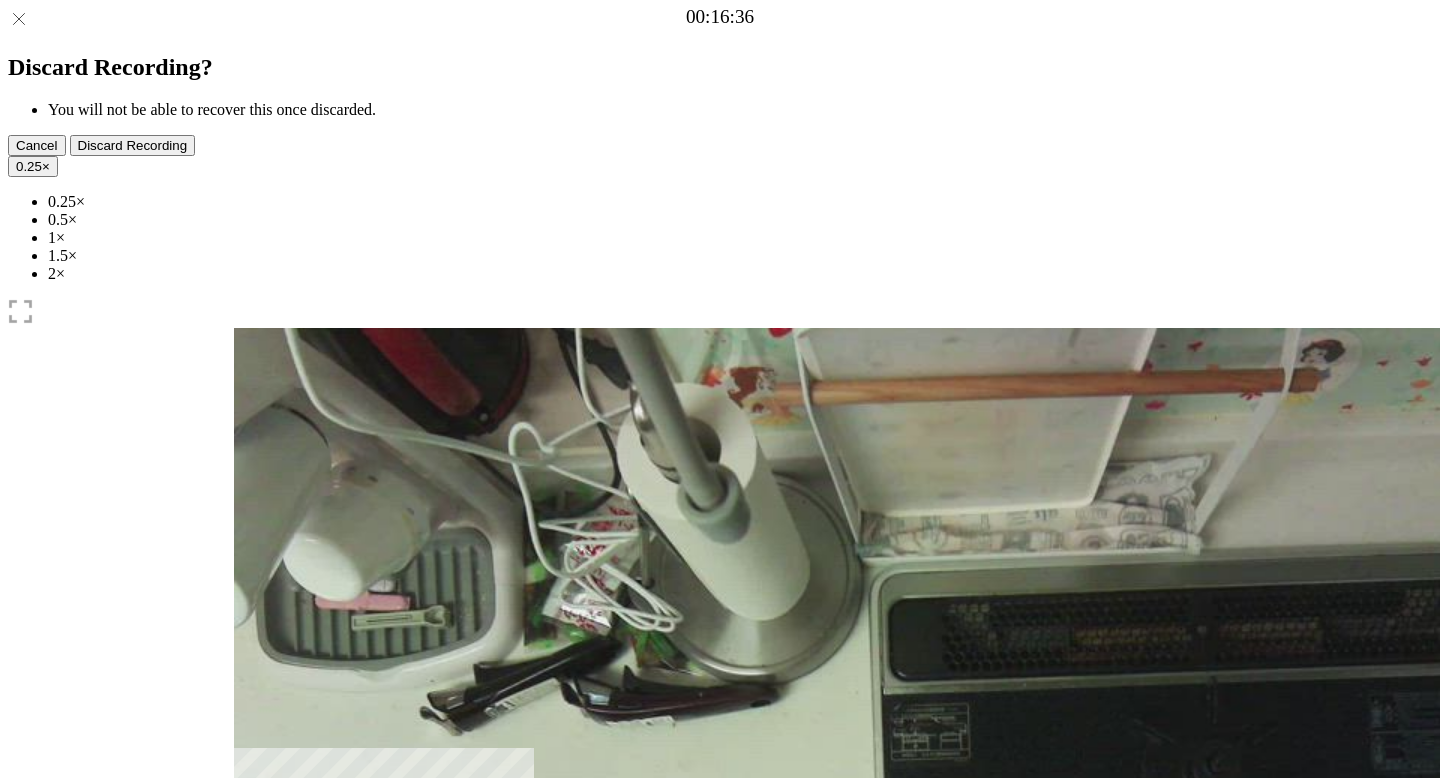 click at bounding box center [408, 1054] 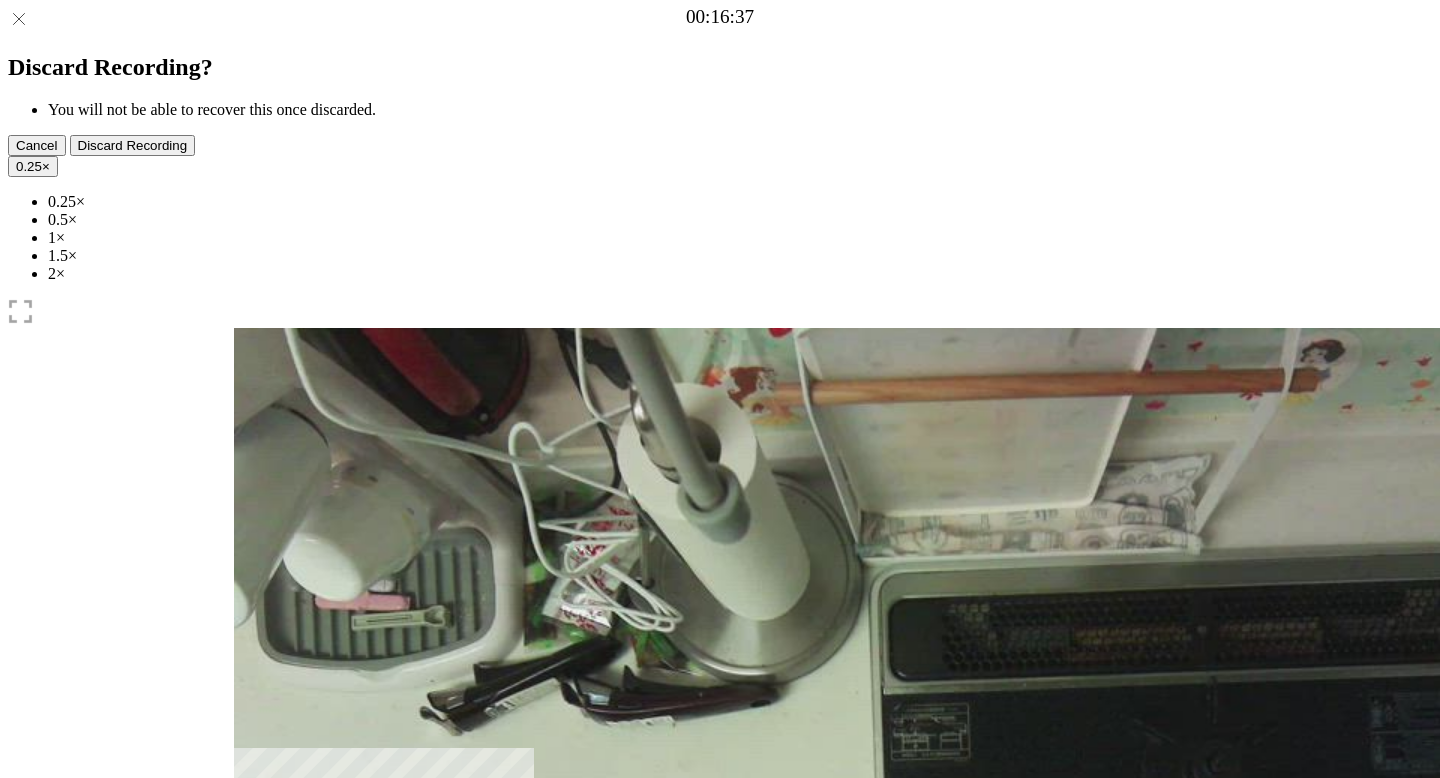 click at bounding box center [408, 1054] 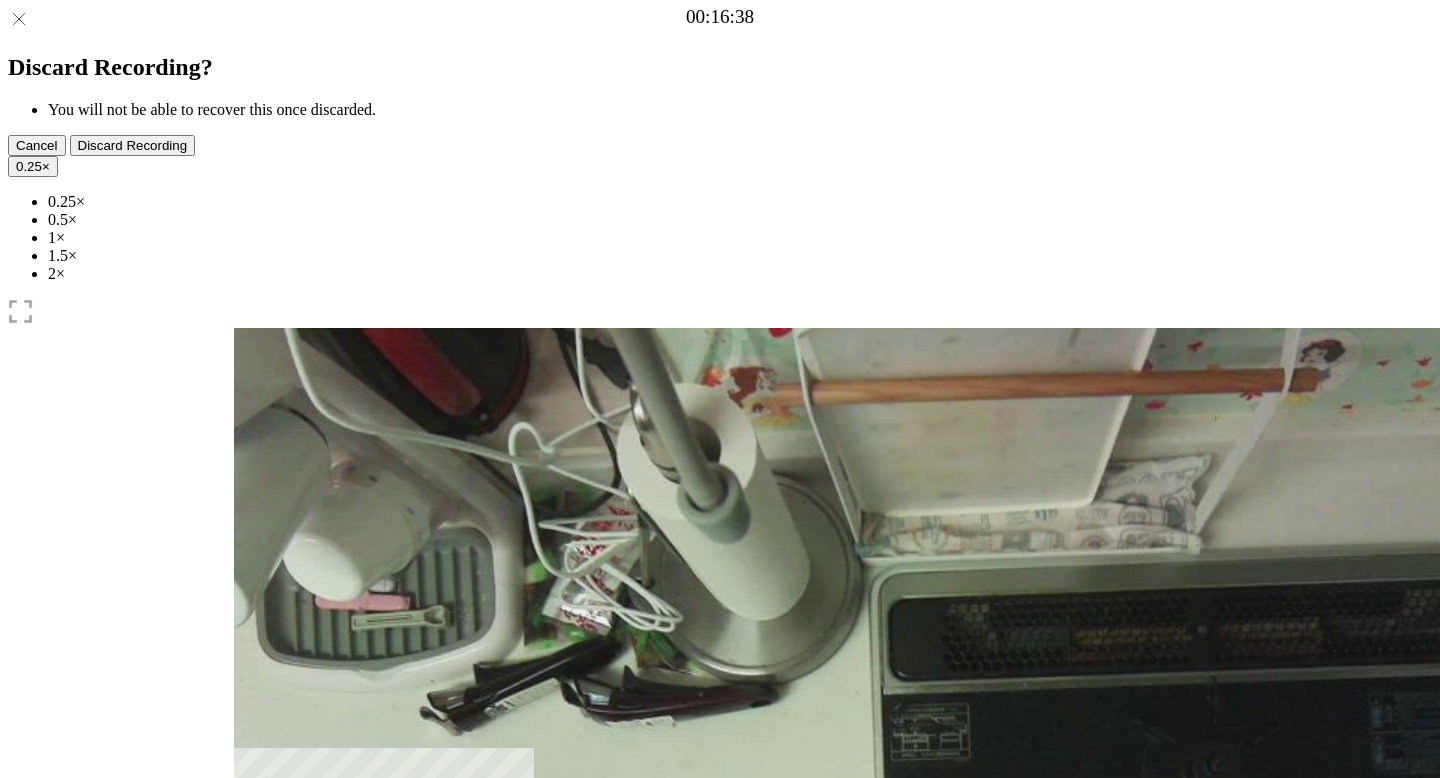 click at bounding box center [408, 1054] 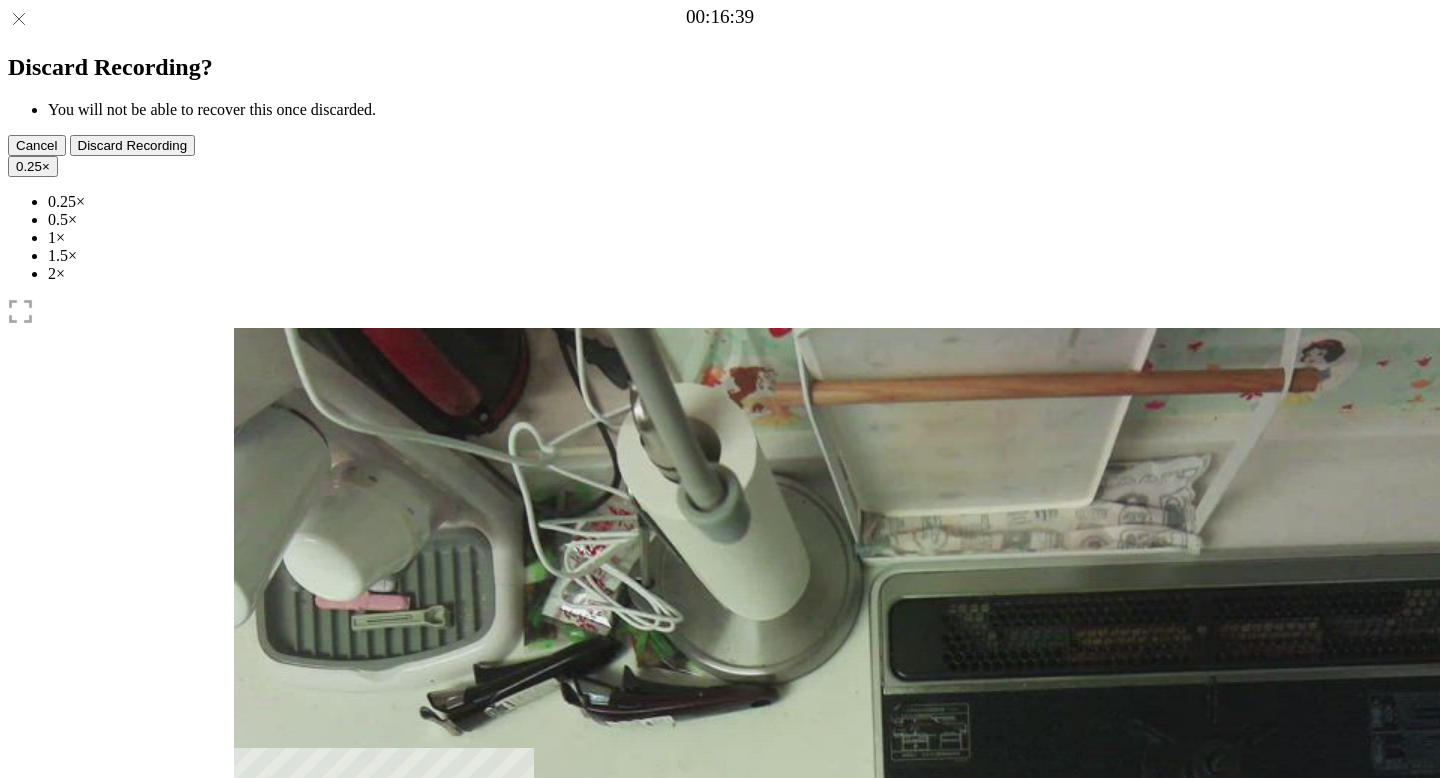 click at bounding box center [408, 1054] 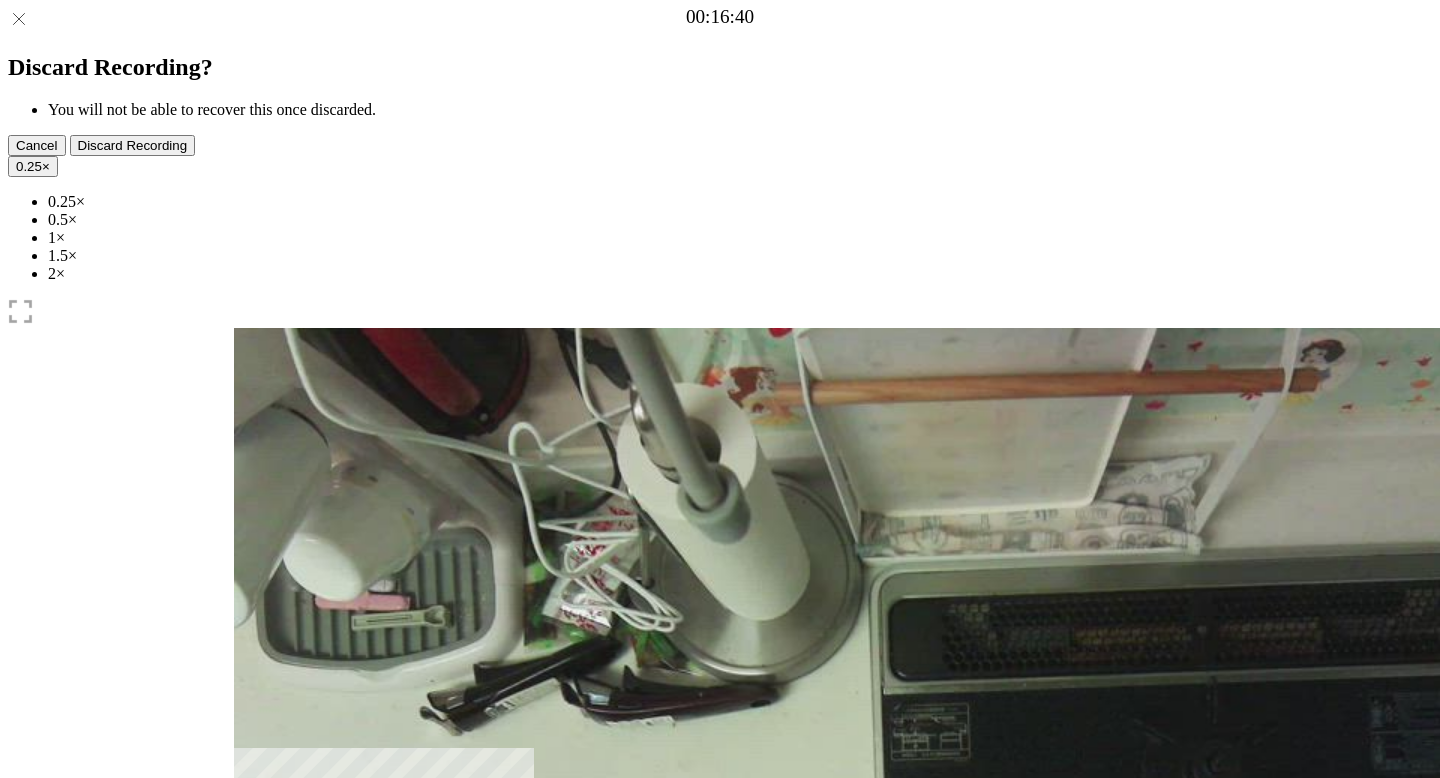 click at bounding box center [408, 1054] 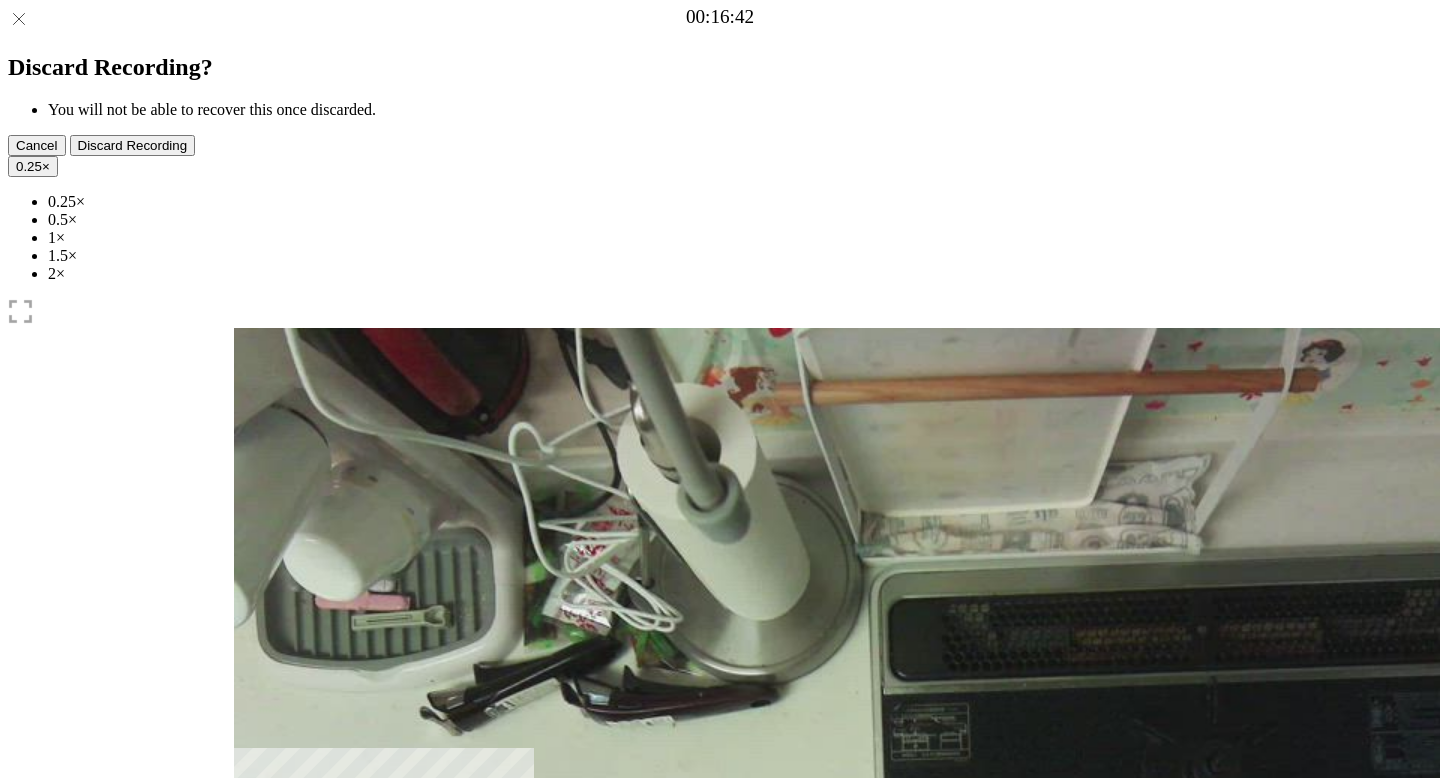 click at bounding box center [408, 1054] 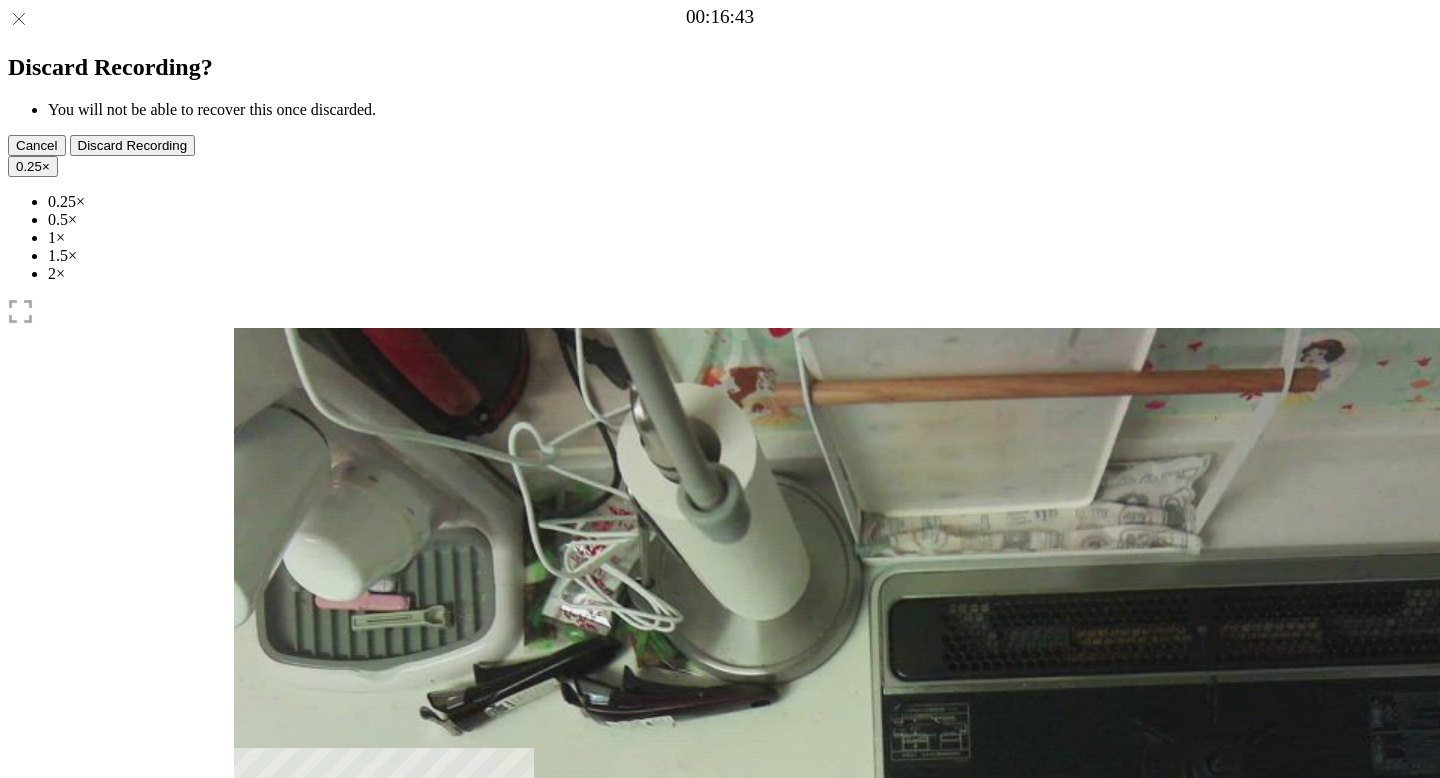 click at bounding box center [408, 1054] 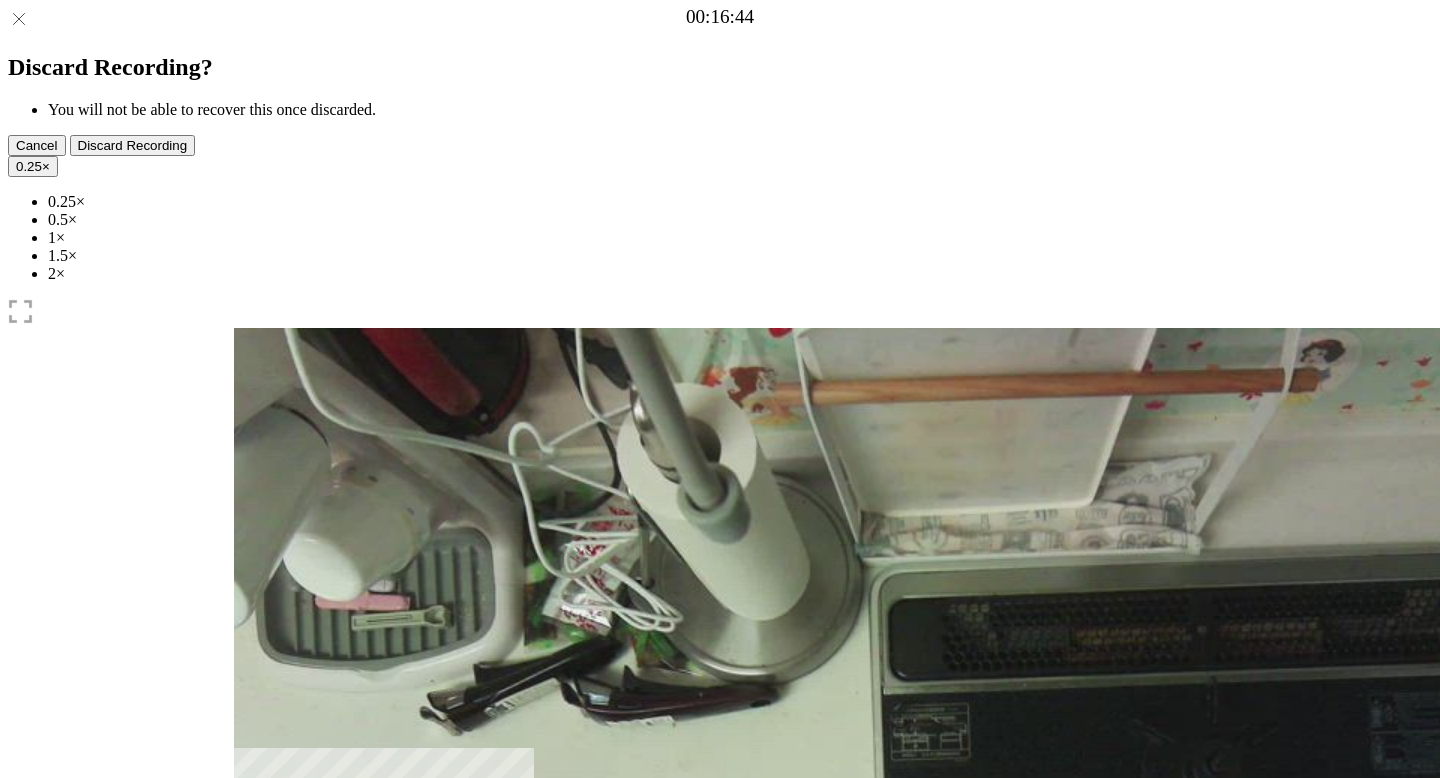 click at bounding box center (408, 1054) 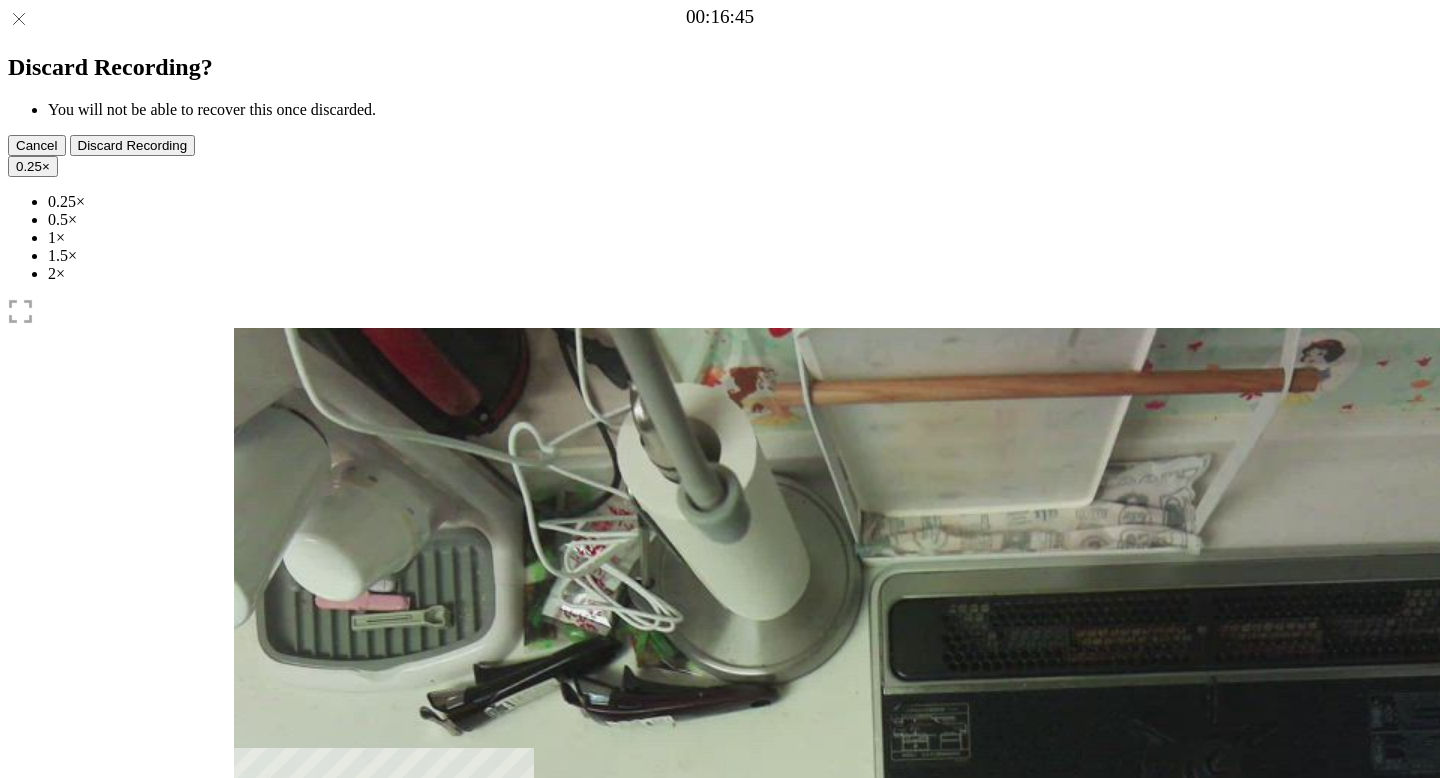 click at bounding box center [408, 1054] 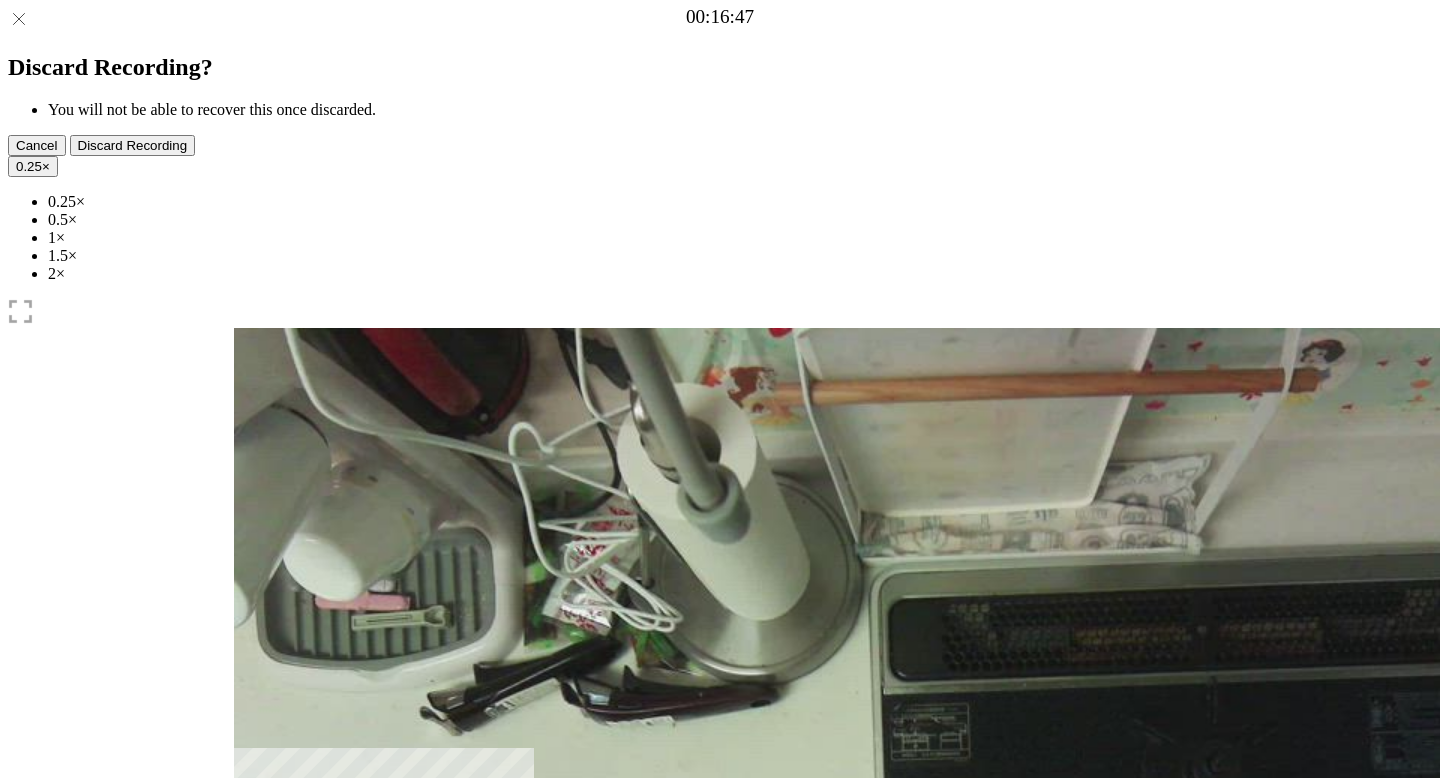 click at bounding box center (408, 1054) 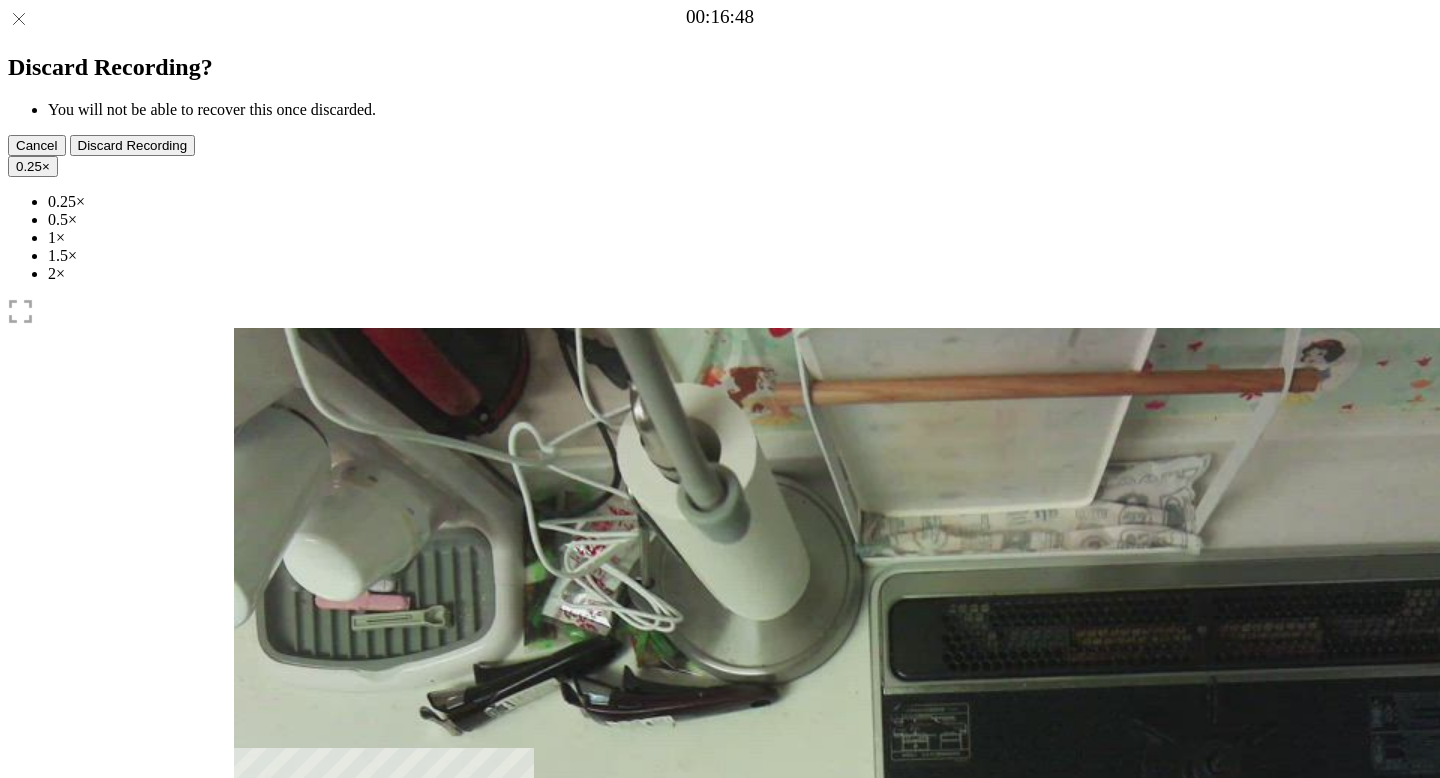 click at bounding box center (249, 954) 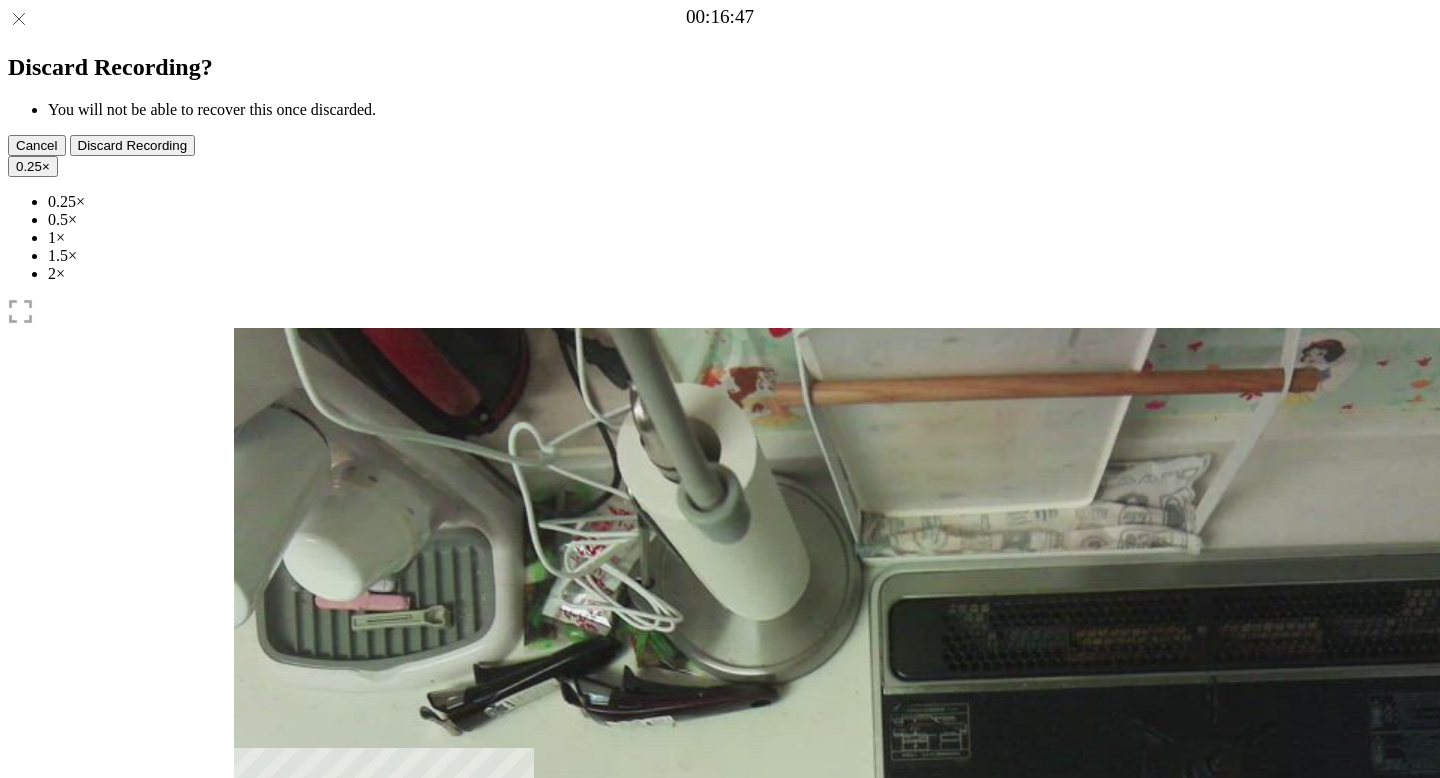 click at bounding box center (249, 954) 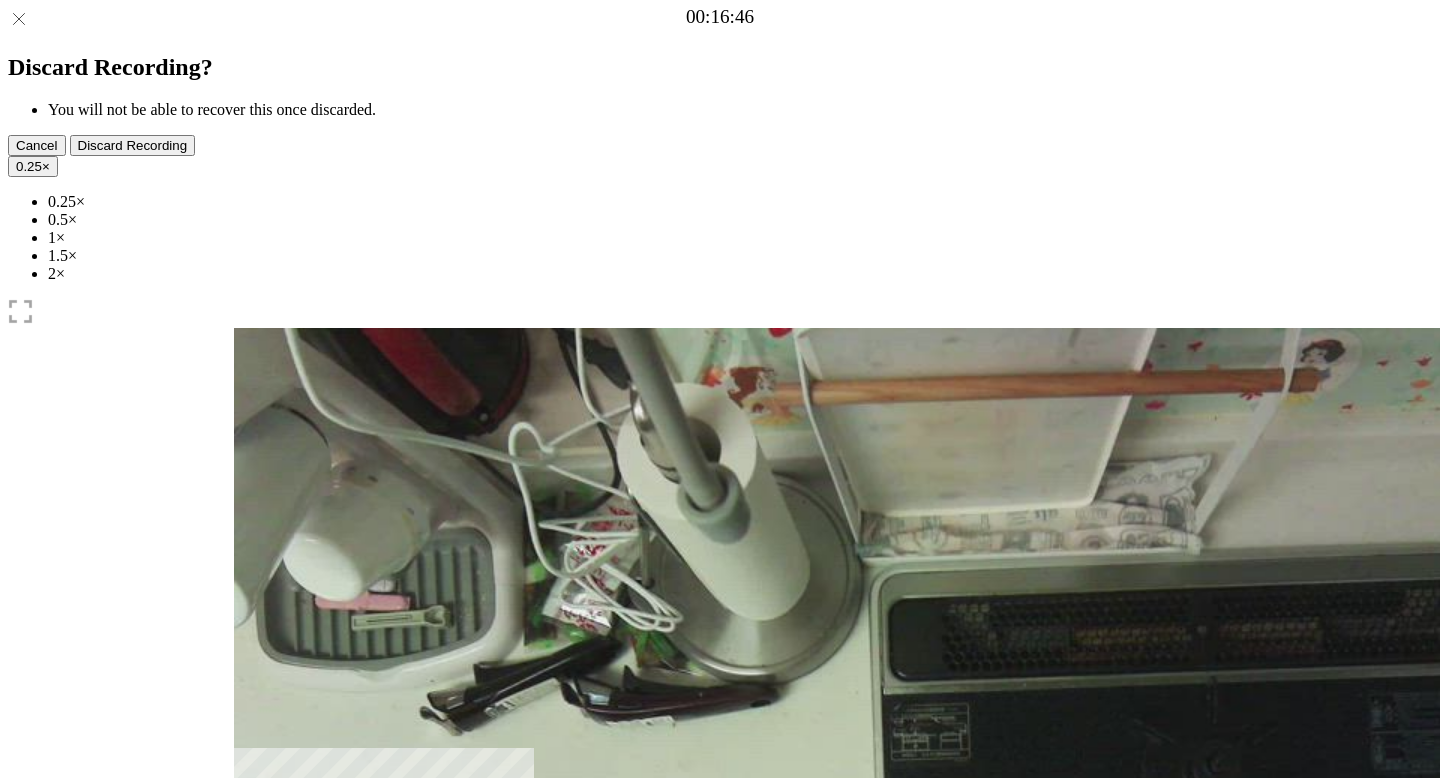 click at bounding box center (249, 954) 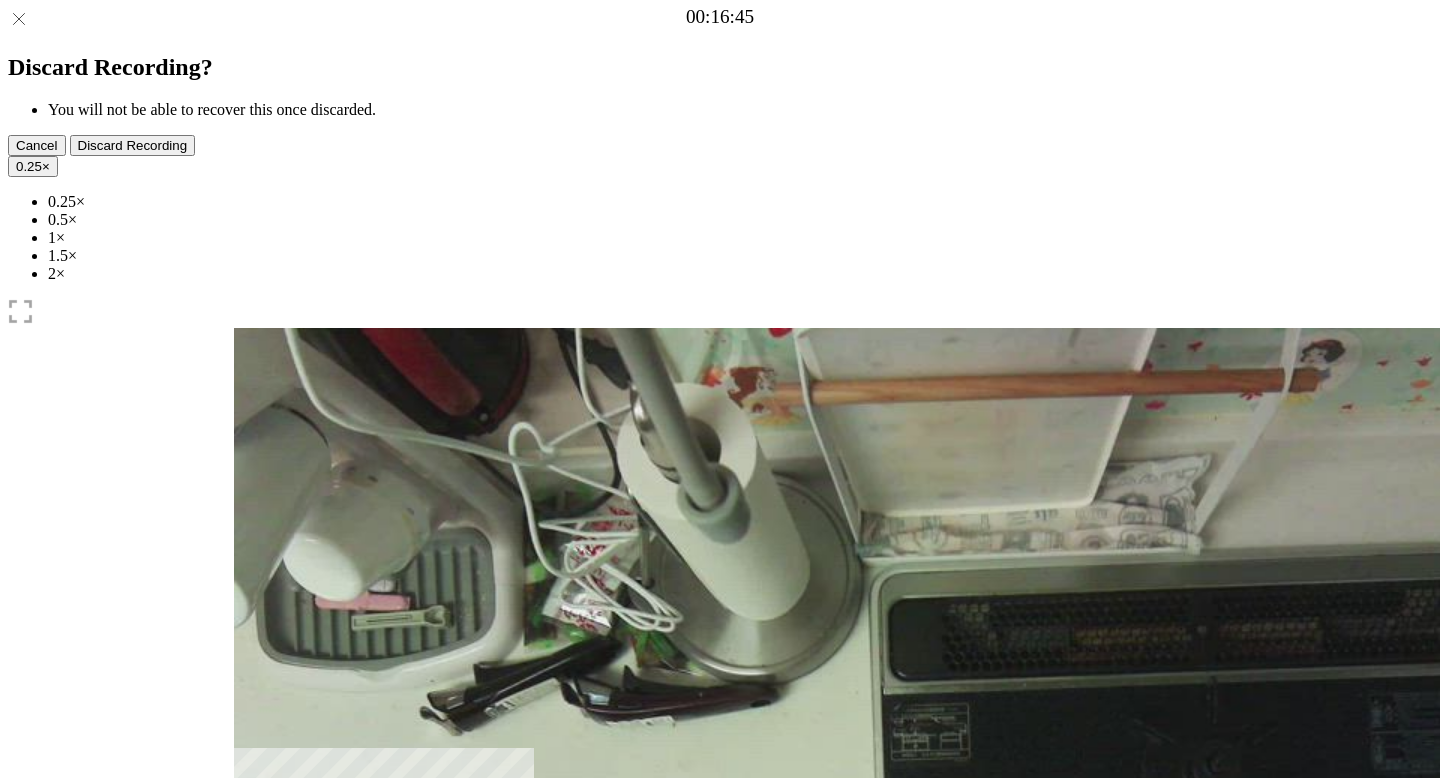 click at bounding box center (249, 954) 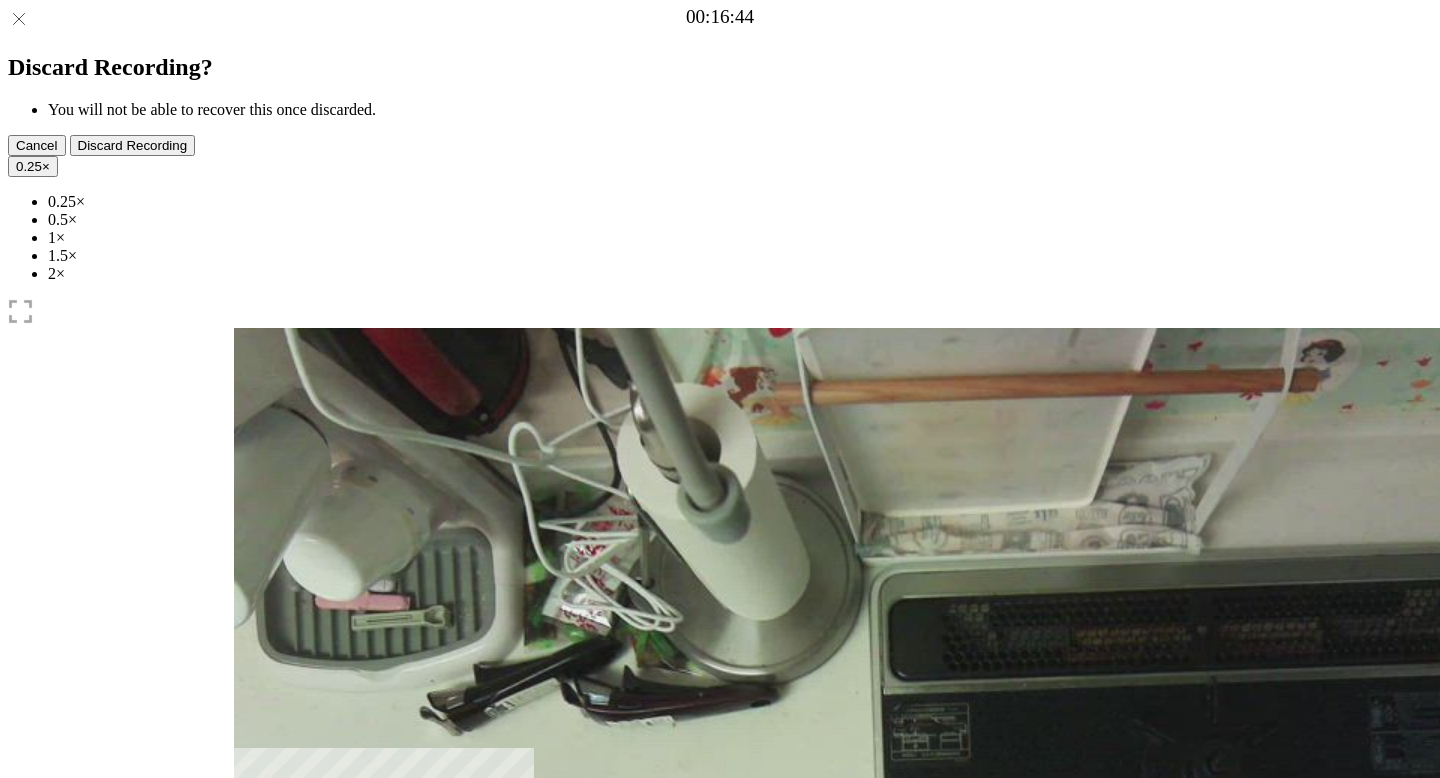 click at bounding box center [249, 954] 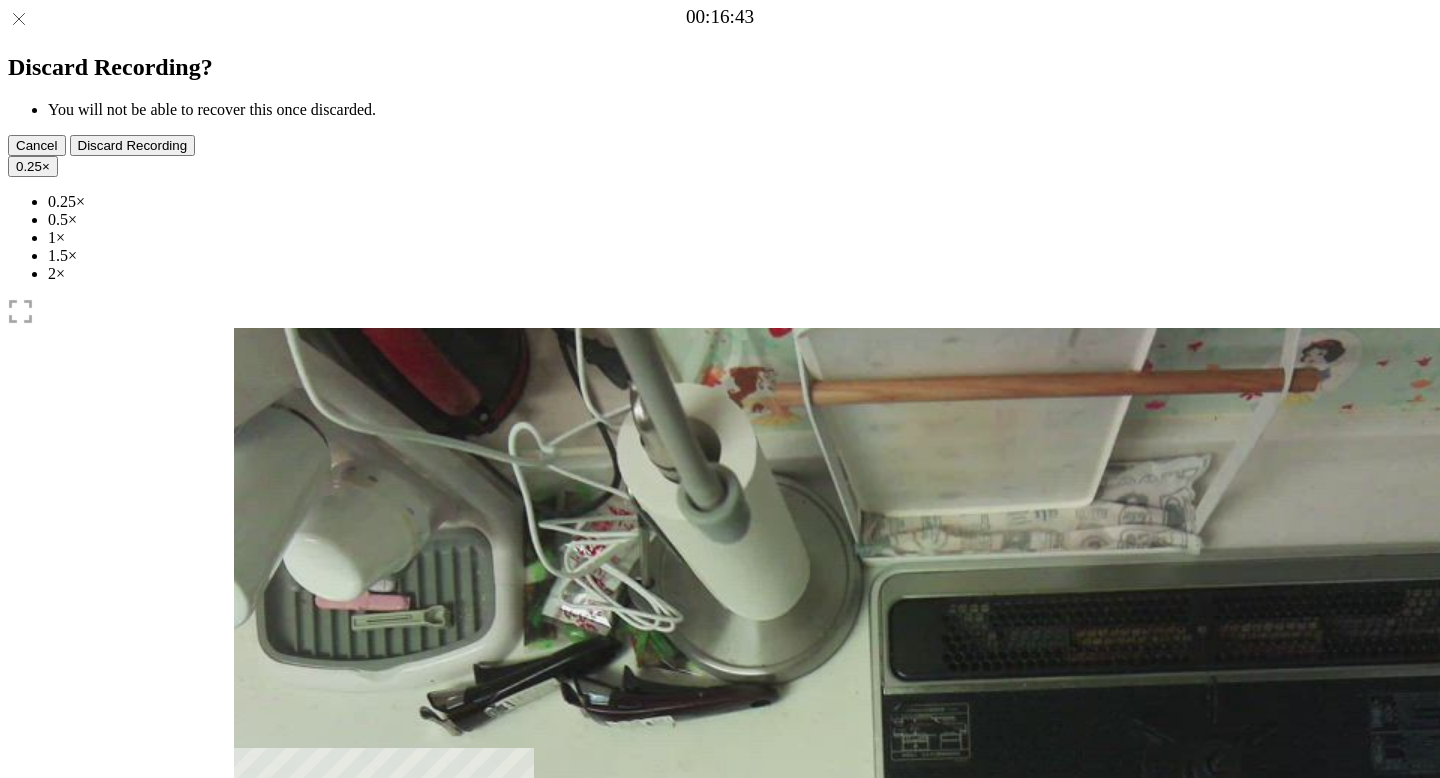 click at bounding box center (249, 954) 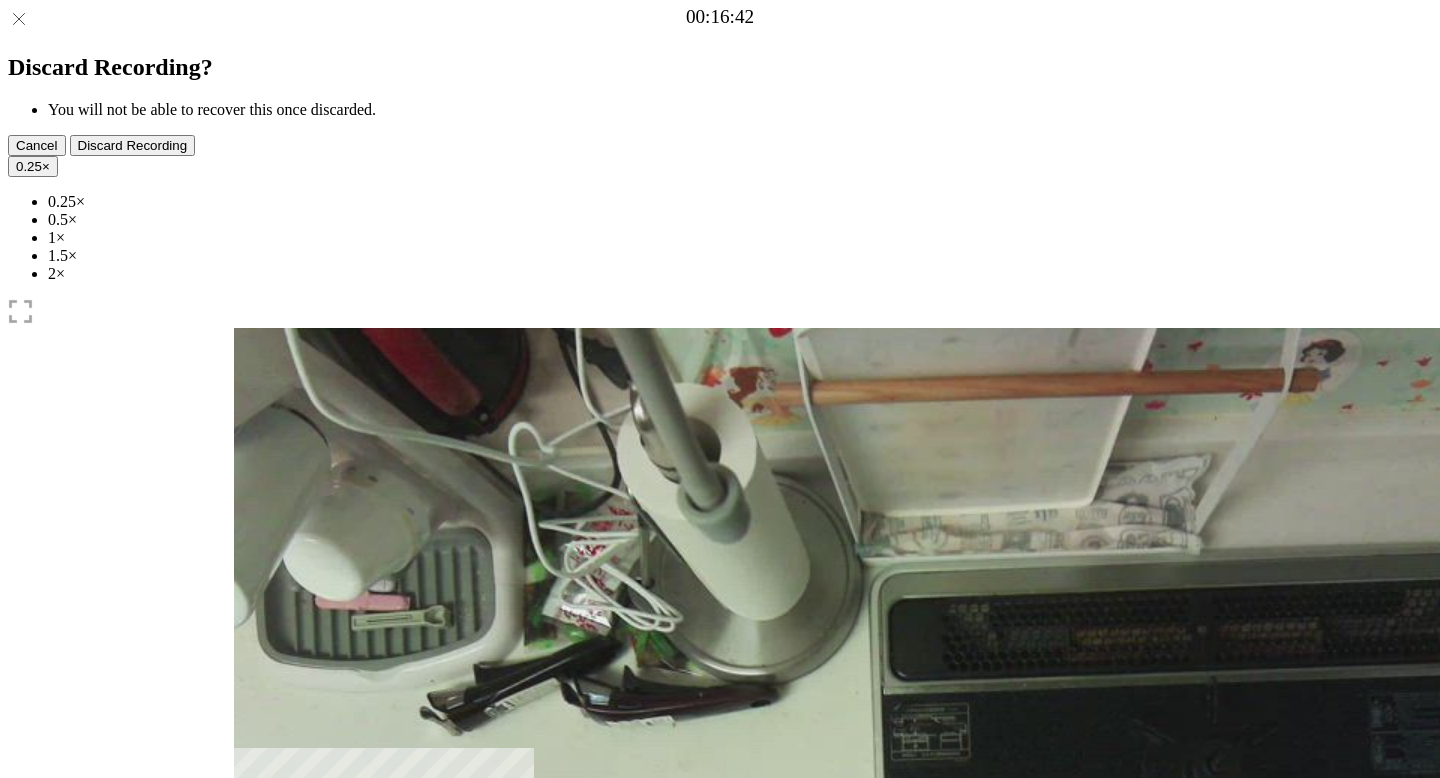 click at bounding box center (249, 954) 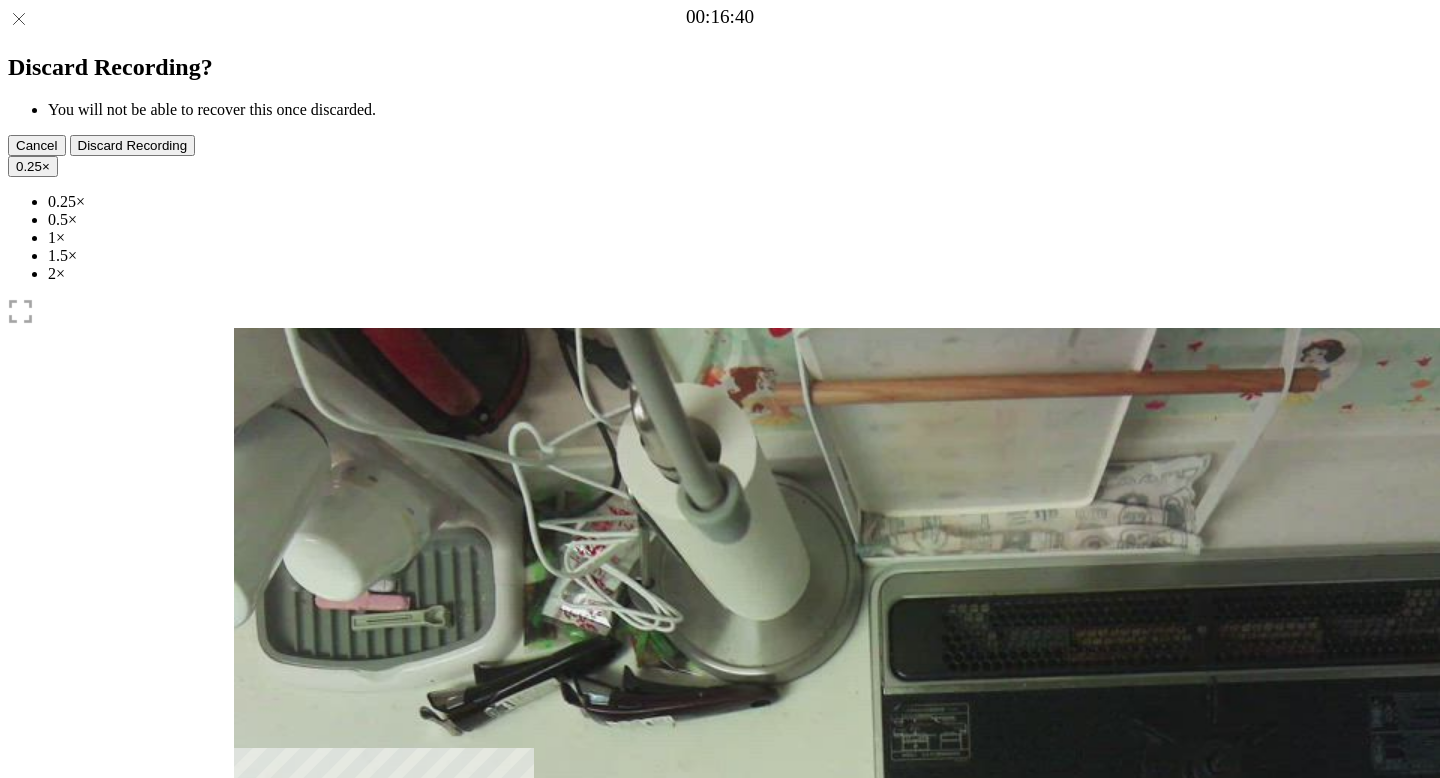 click at bounding box center (409, 1053) 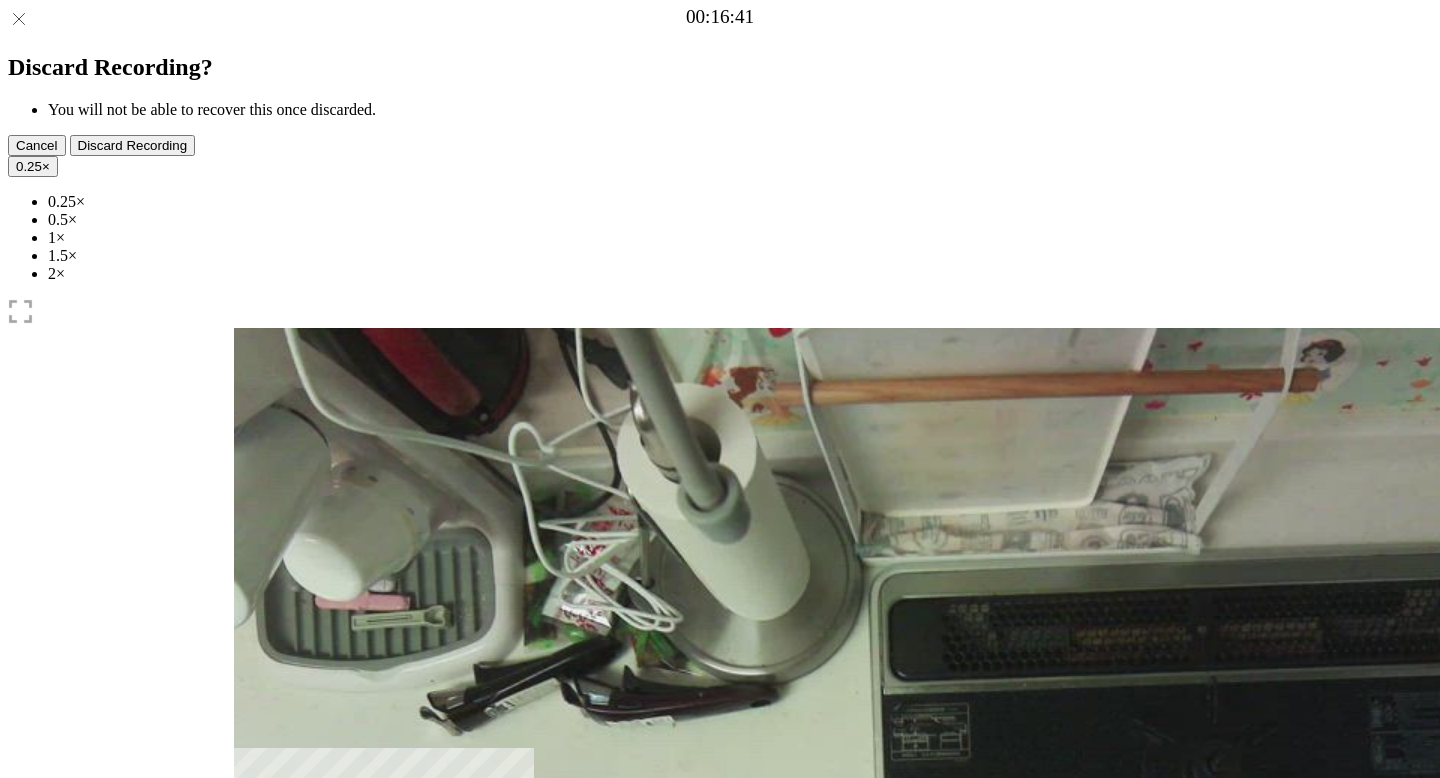 click at bounding box center [409, 1053] 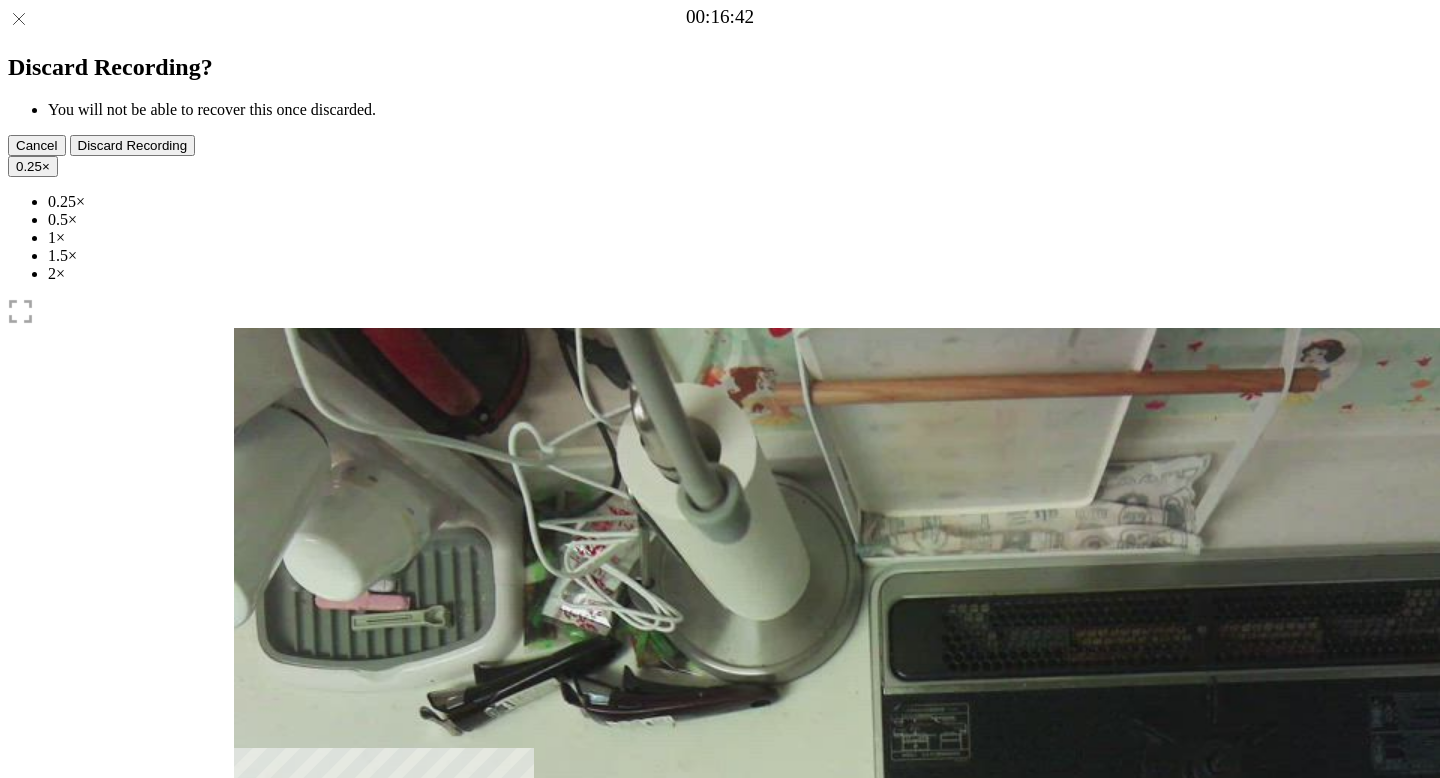 click at bounding box center [409, 1053] 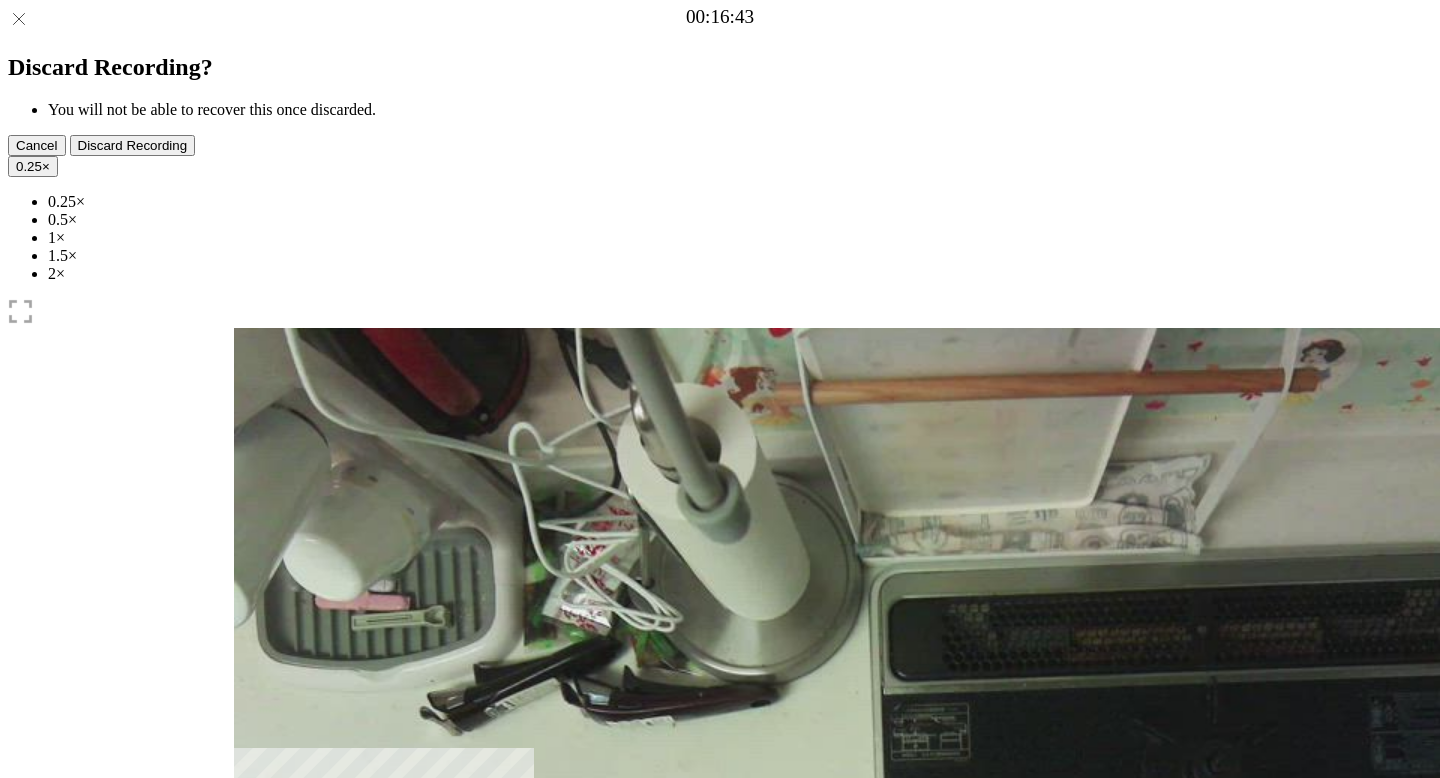 click at bounding box center (409, 1053) 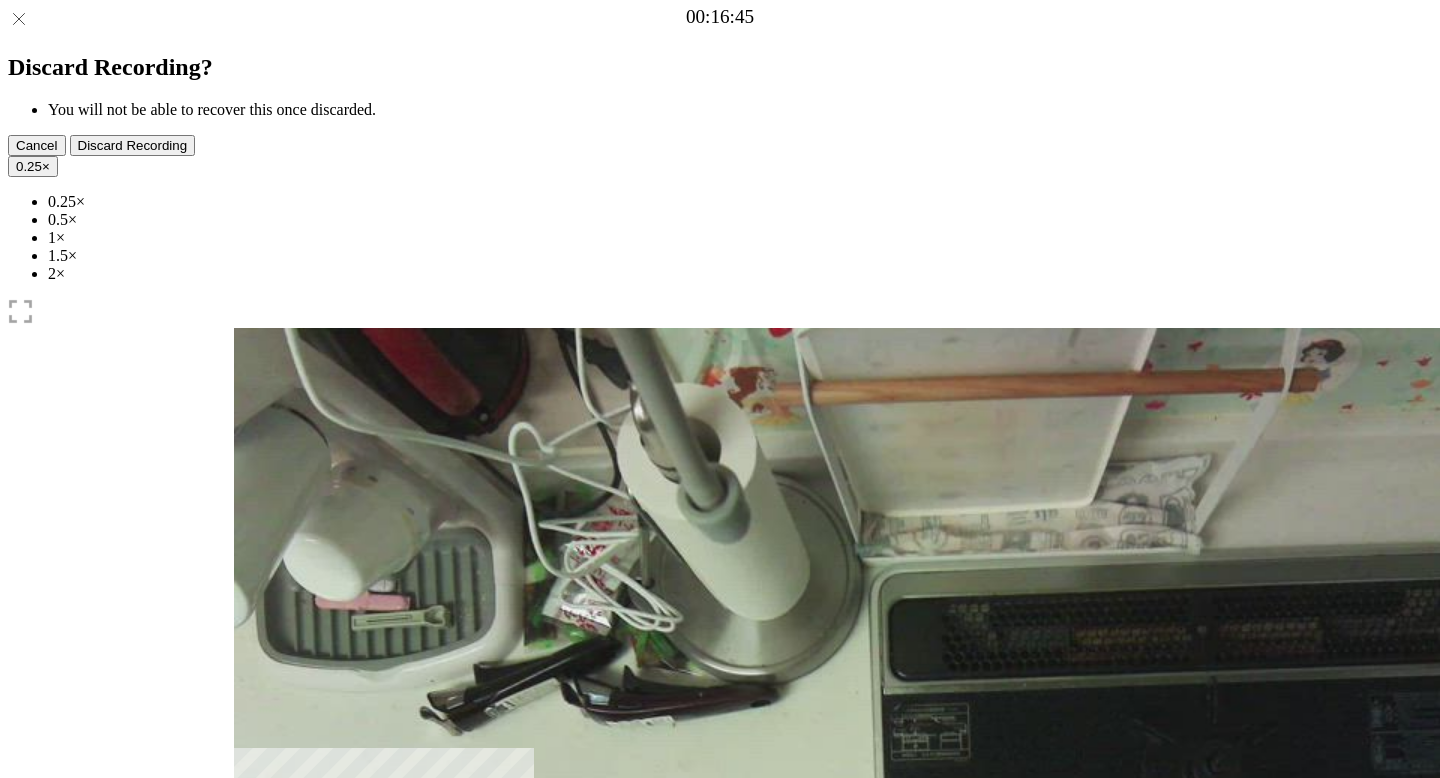 click at bounding box center (409, 1053) 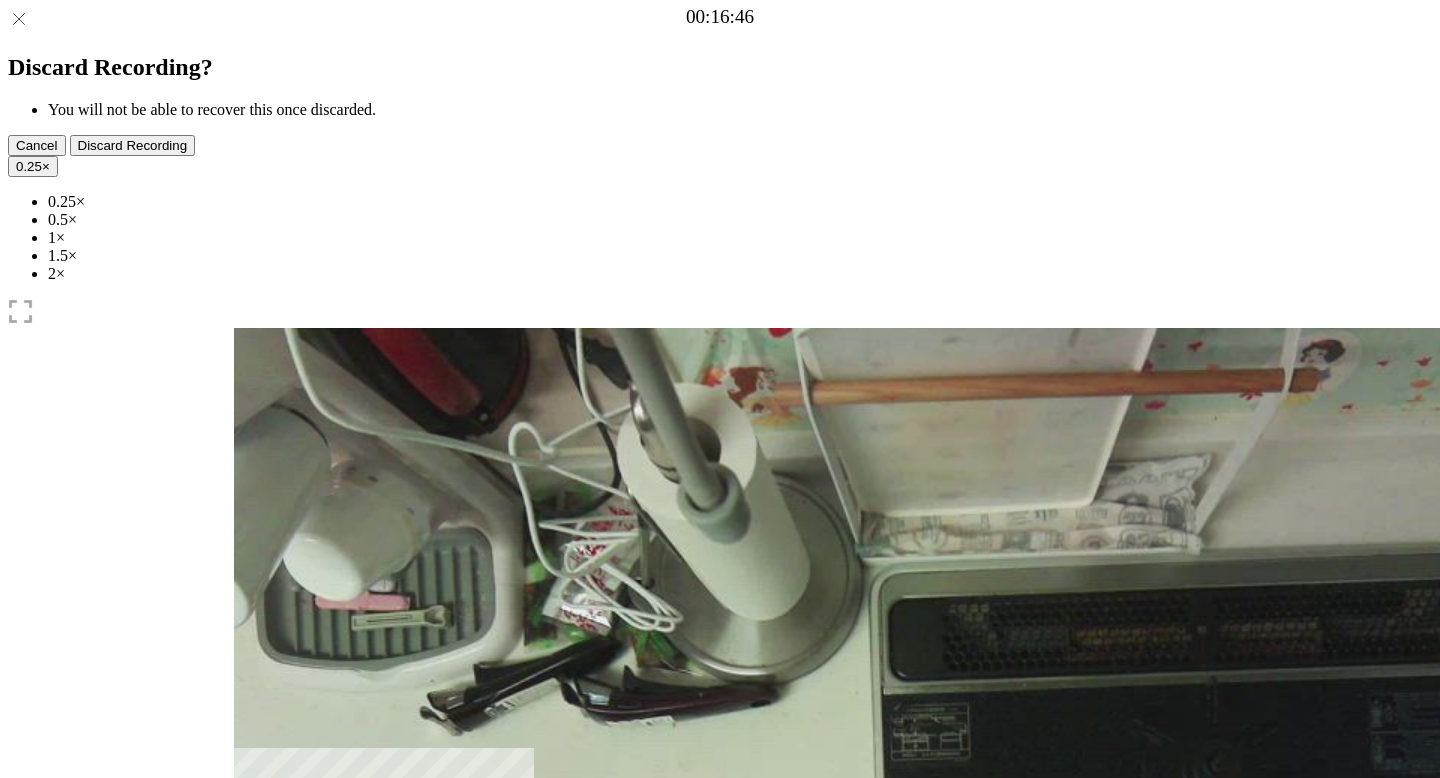 click at bounding box center [409, 1053] 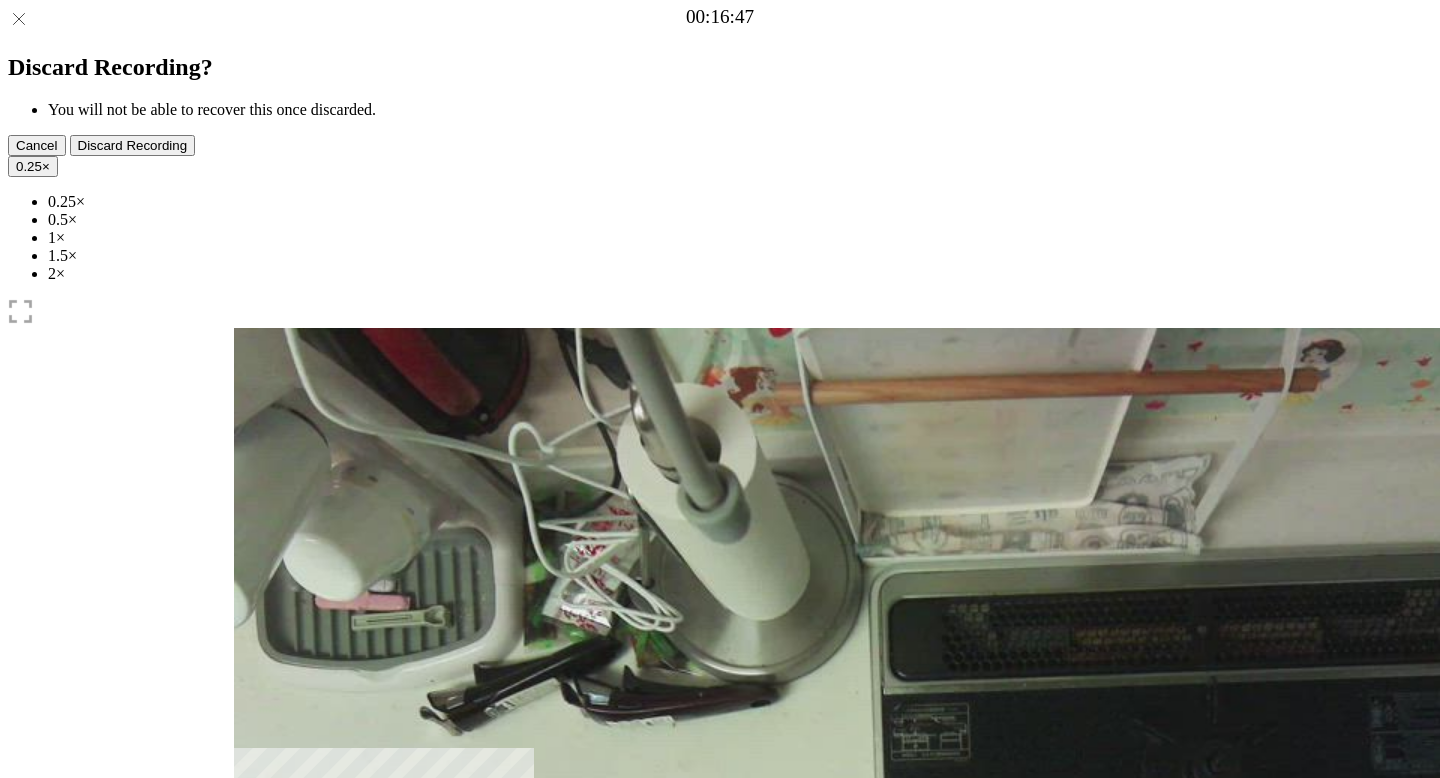 click at bounding box center [409, 1053] 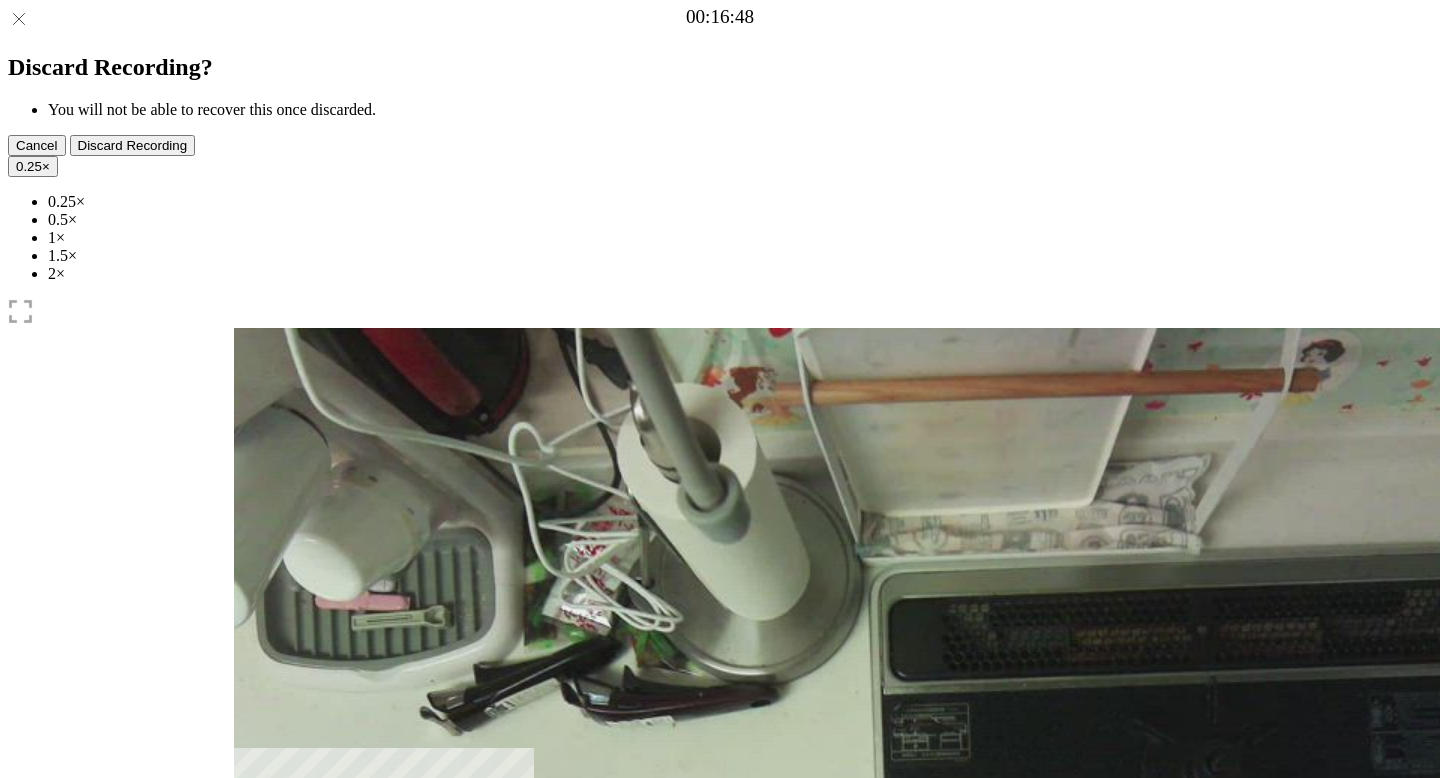 click at bounding box center (409, 1053) 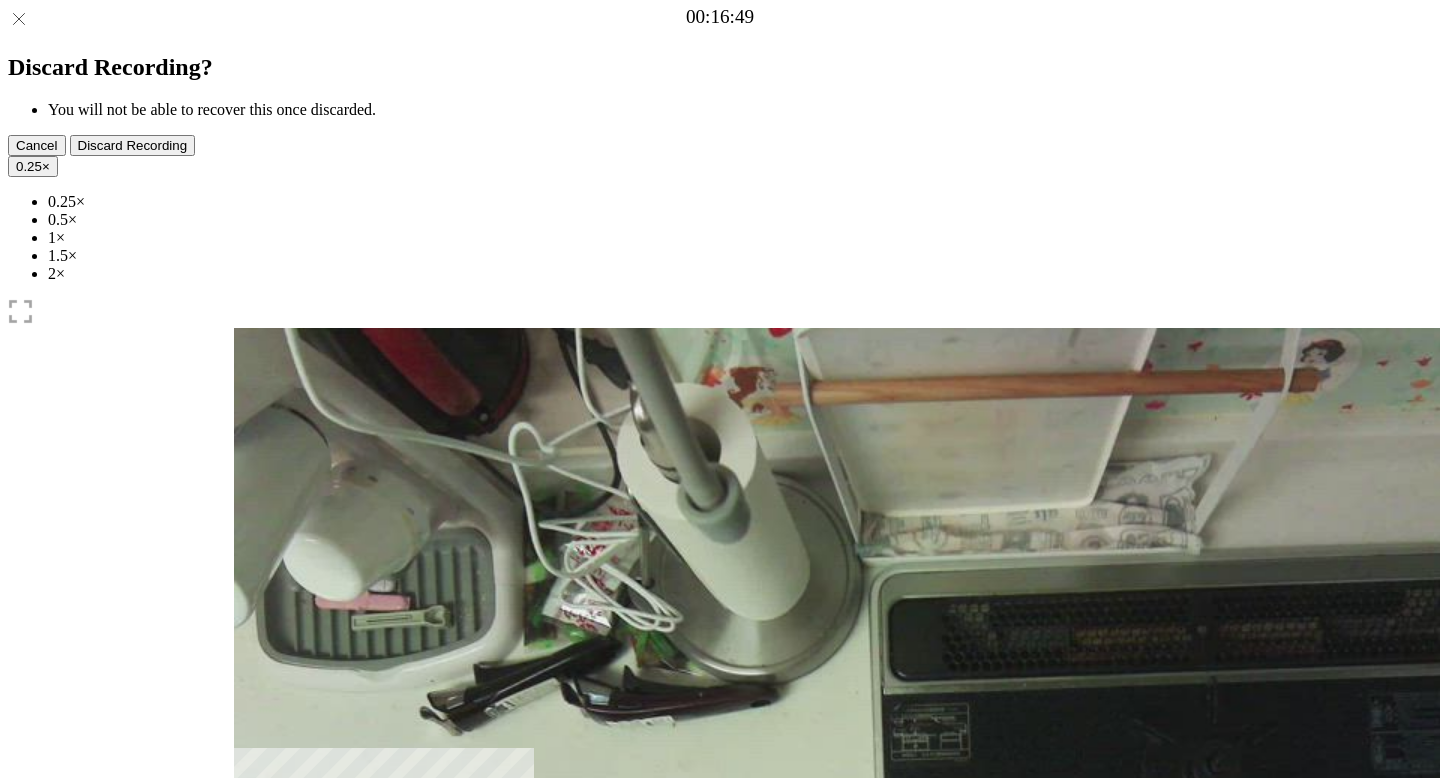 click at bounding box center (409, 1053) 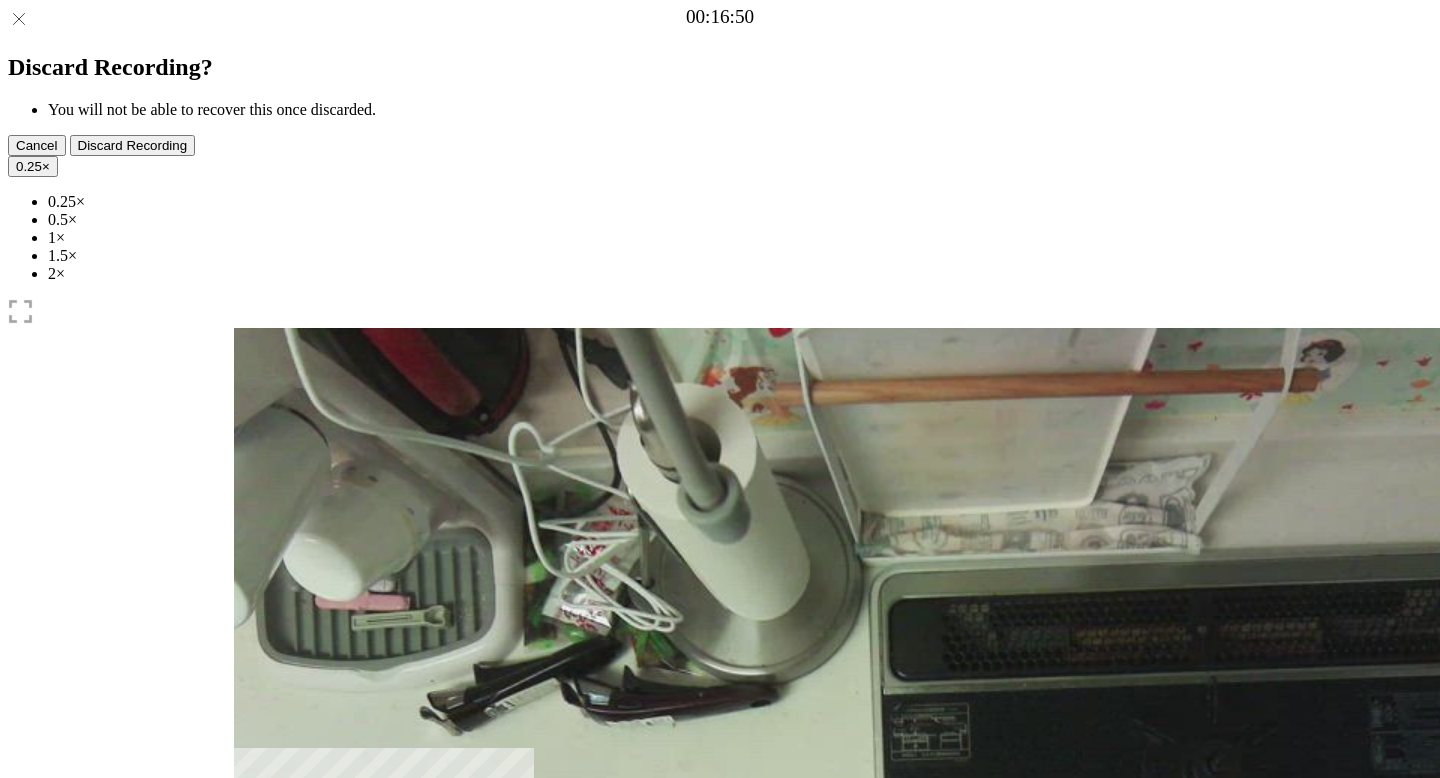 click at bounding box center (409, 1053) 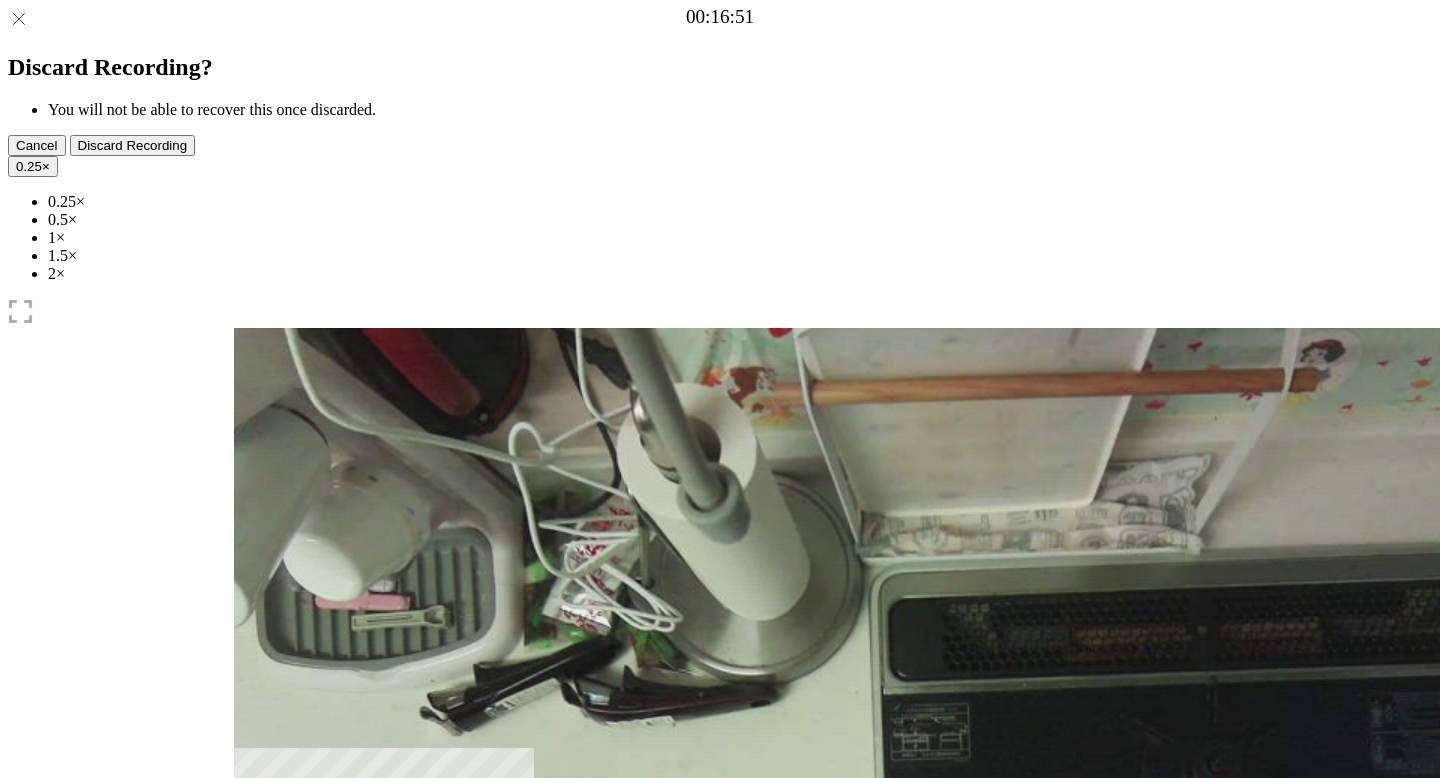 click at bounding box center [409, 1053] 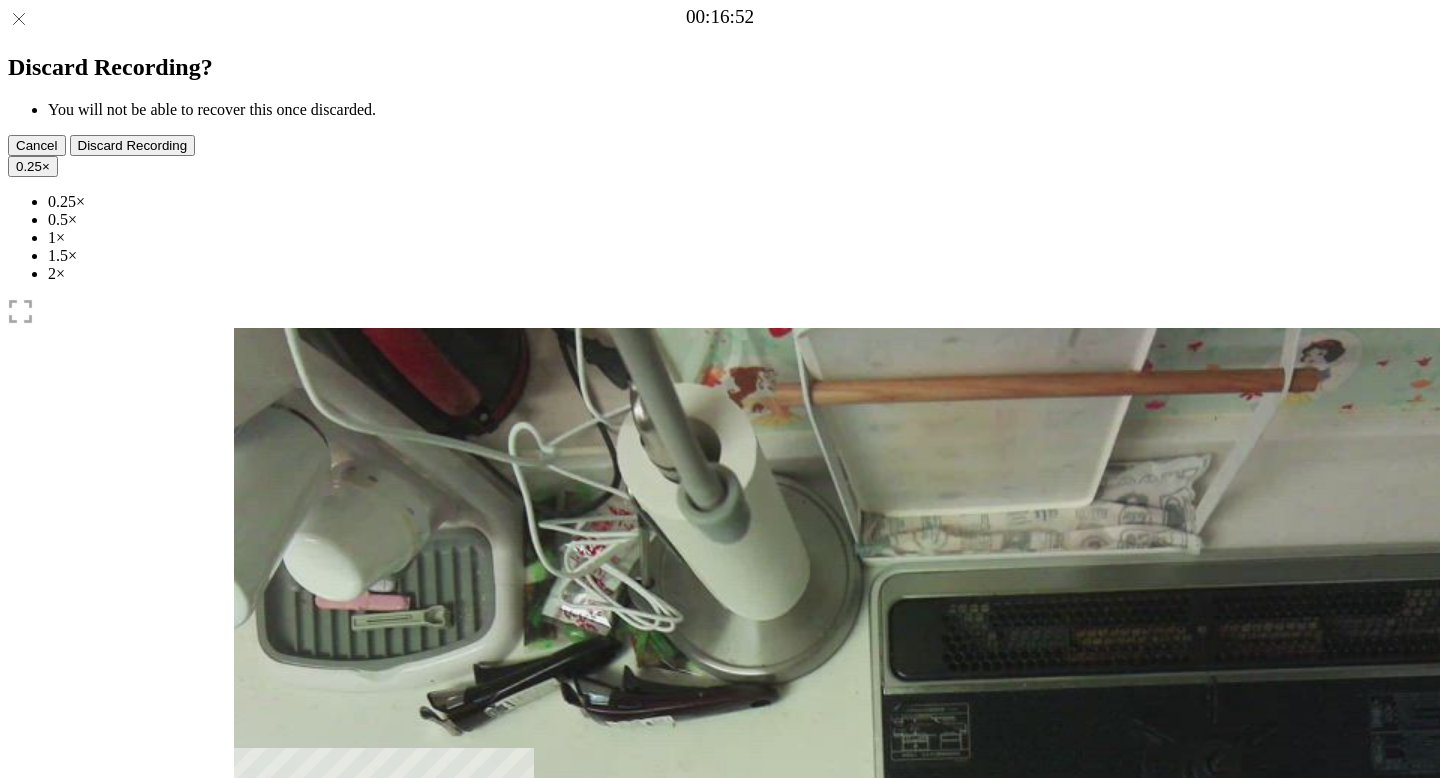 click at bounding box center [409, 1053] 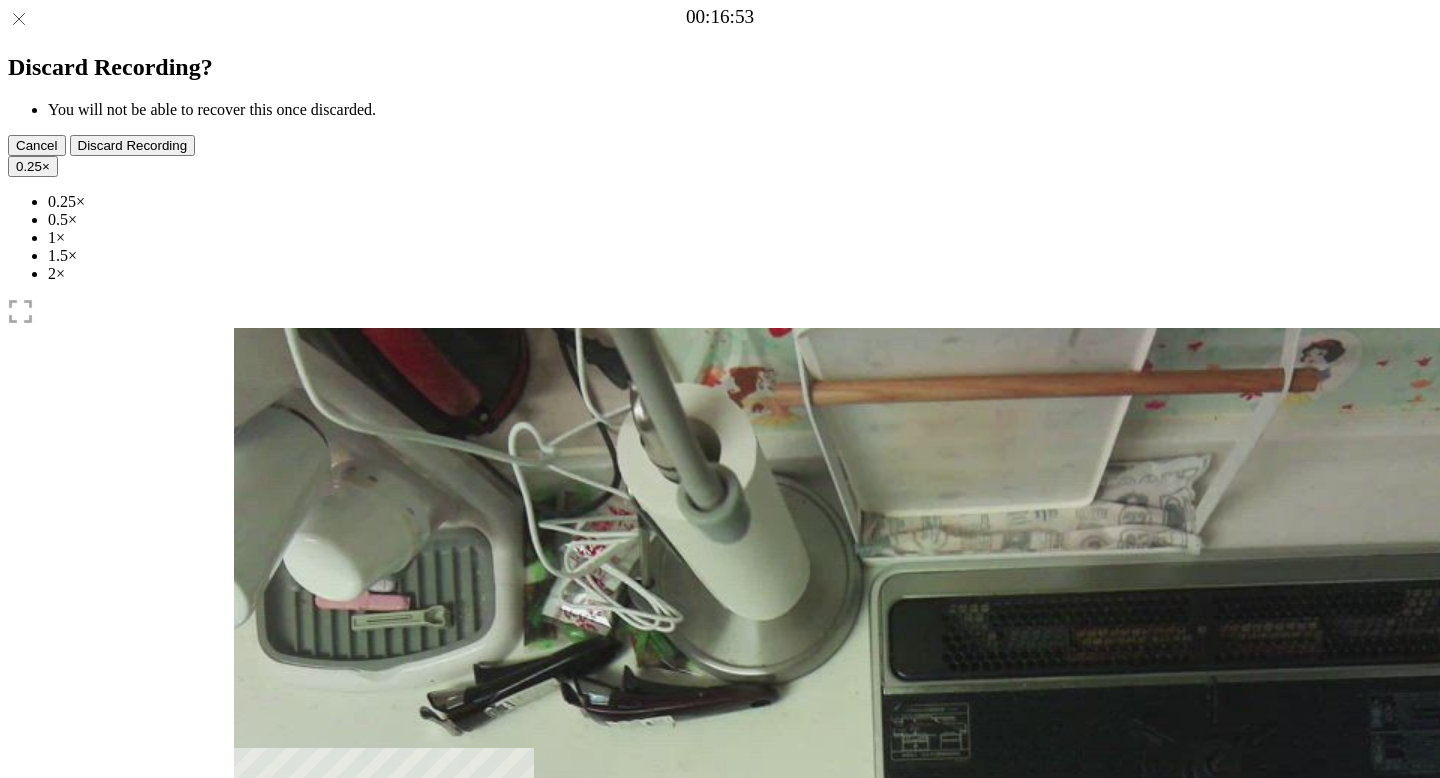 click at bounding box center (409, 1053) 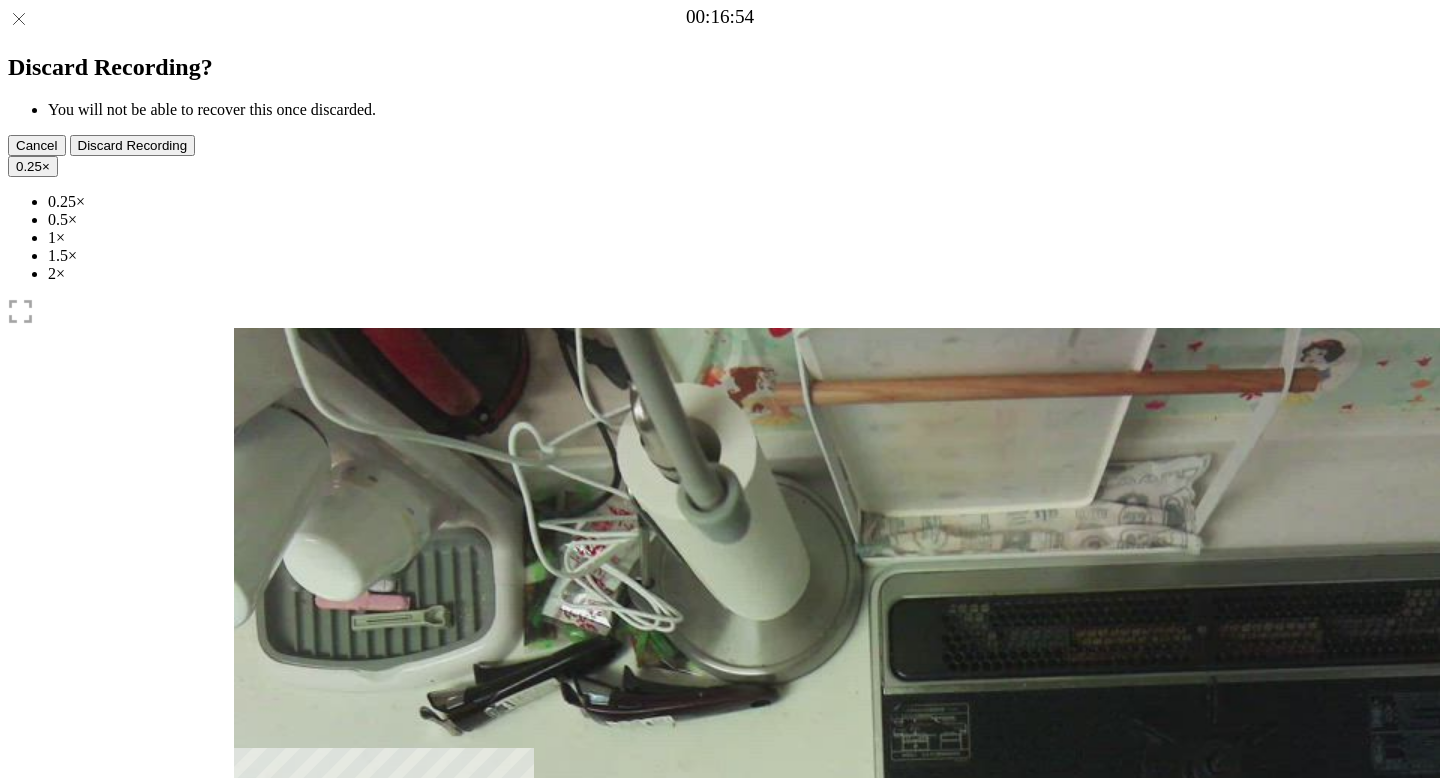 click at bounding box center [409, 1053] 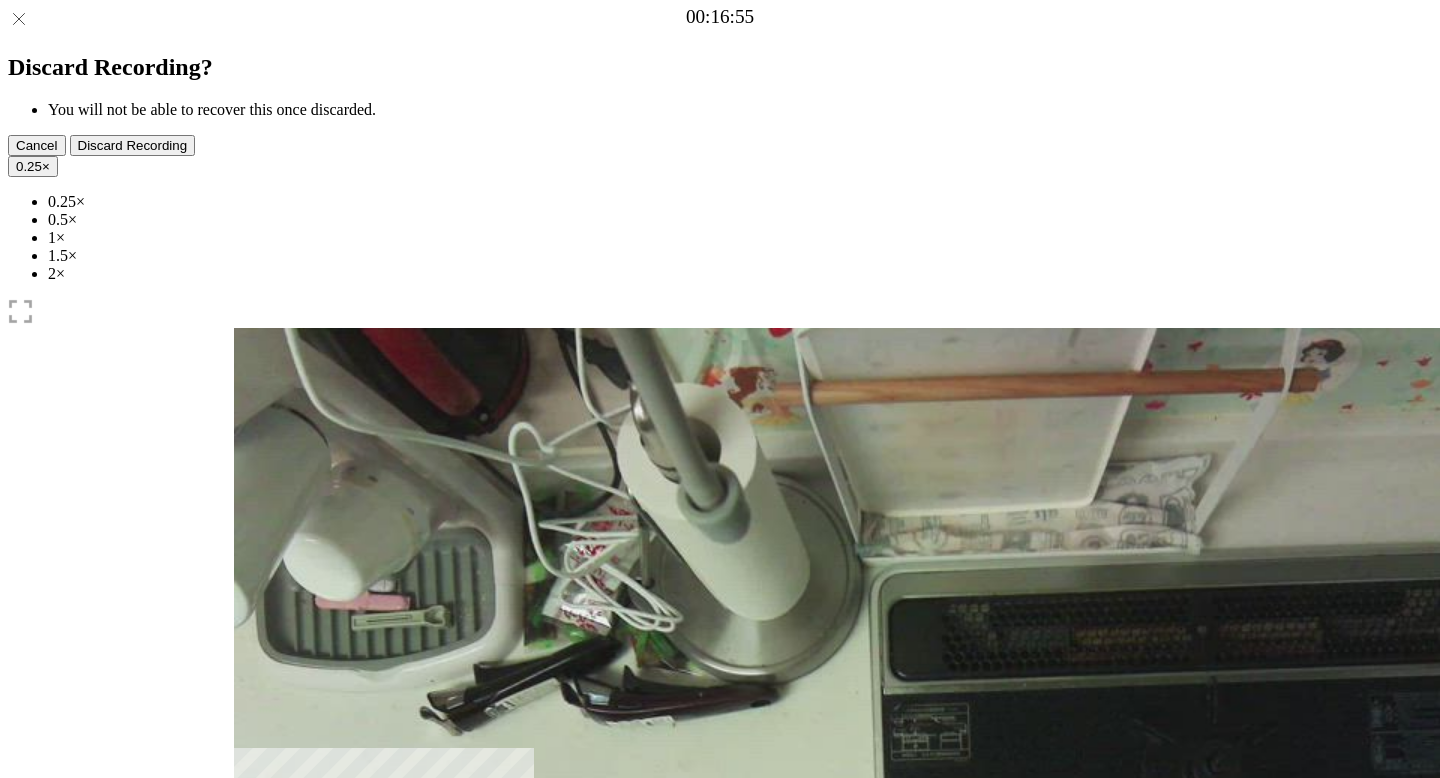click at bounding box center (409, 1053) 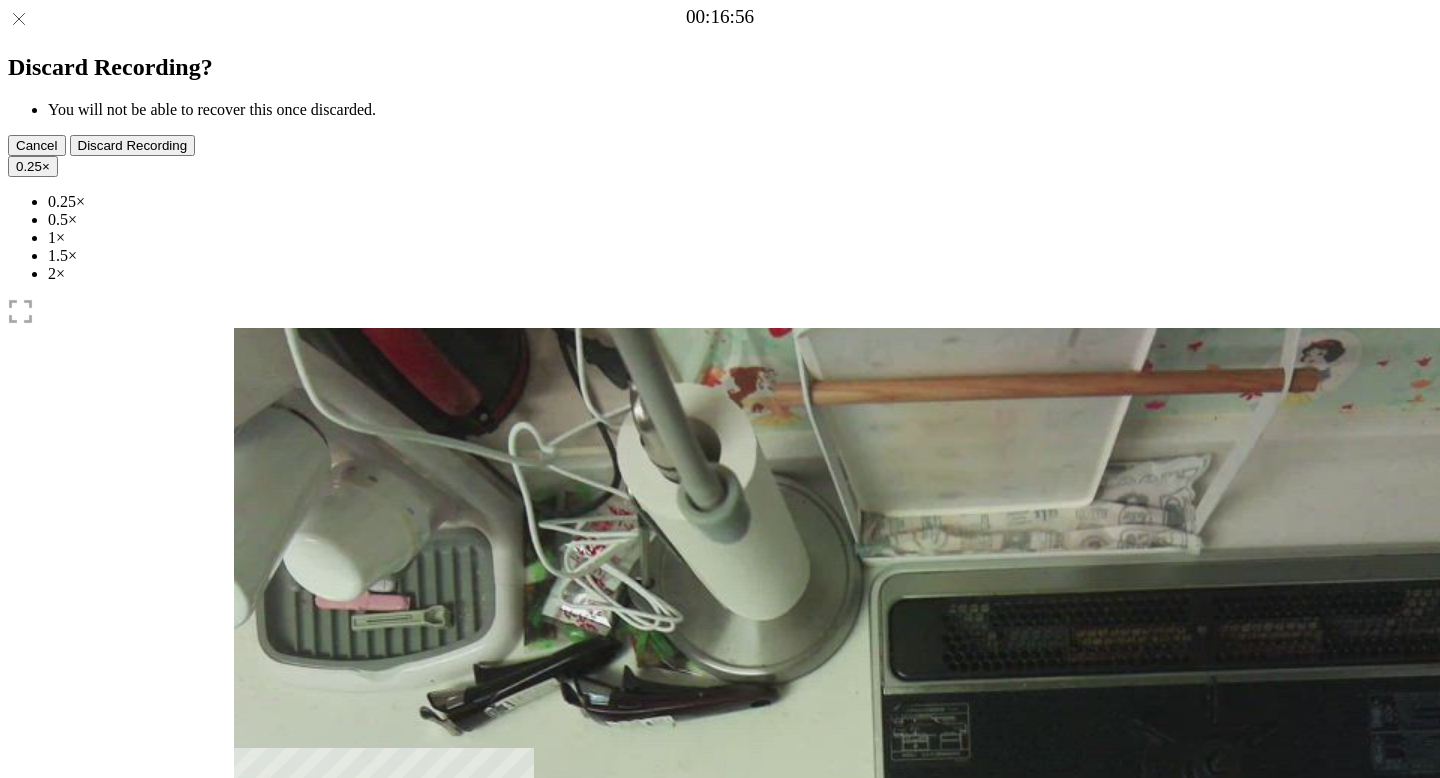 click at bounding box center (409, 1053) 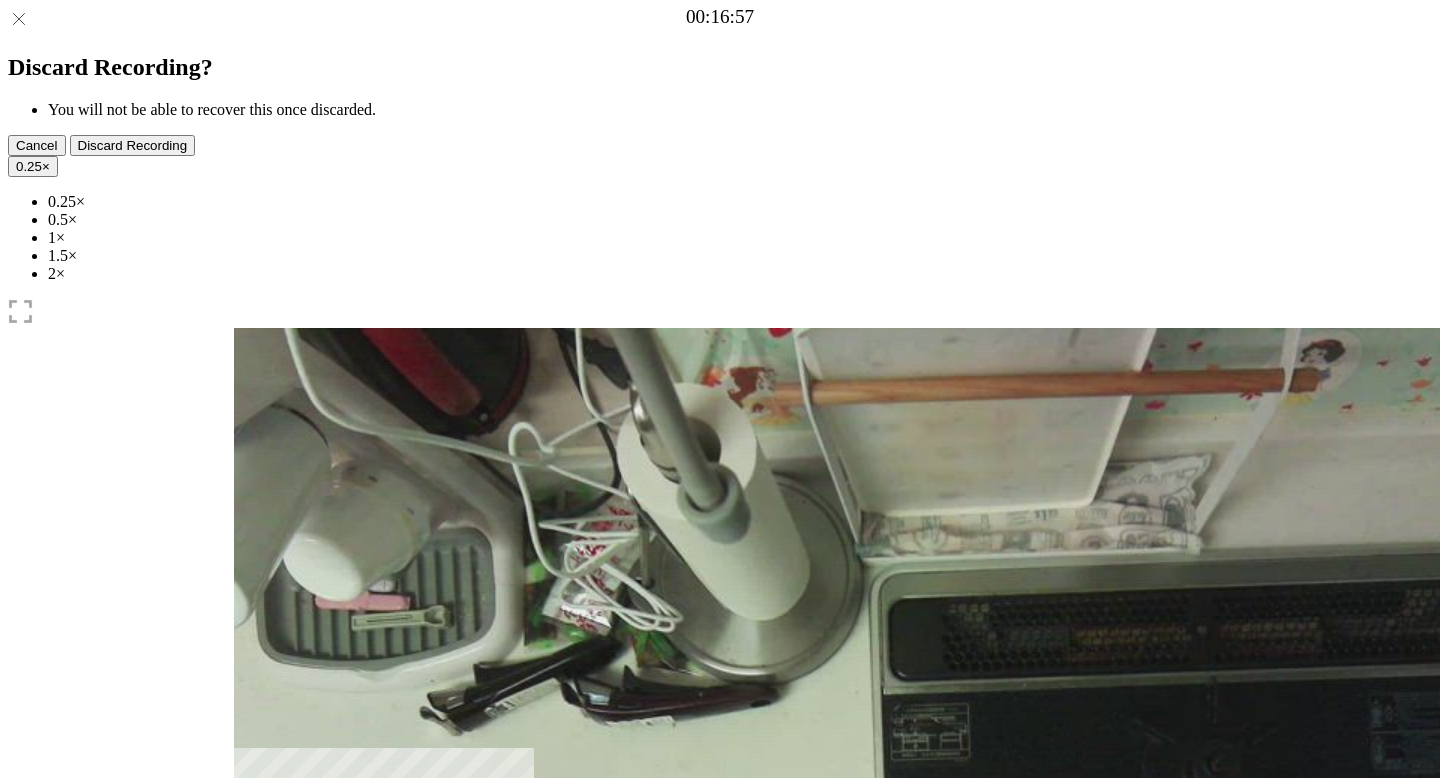 click at bounding box center [409, 1053] 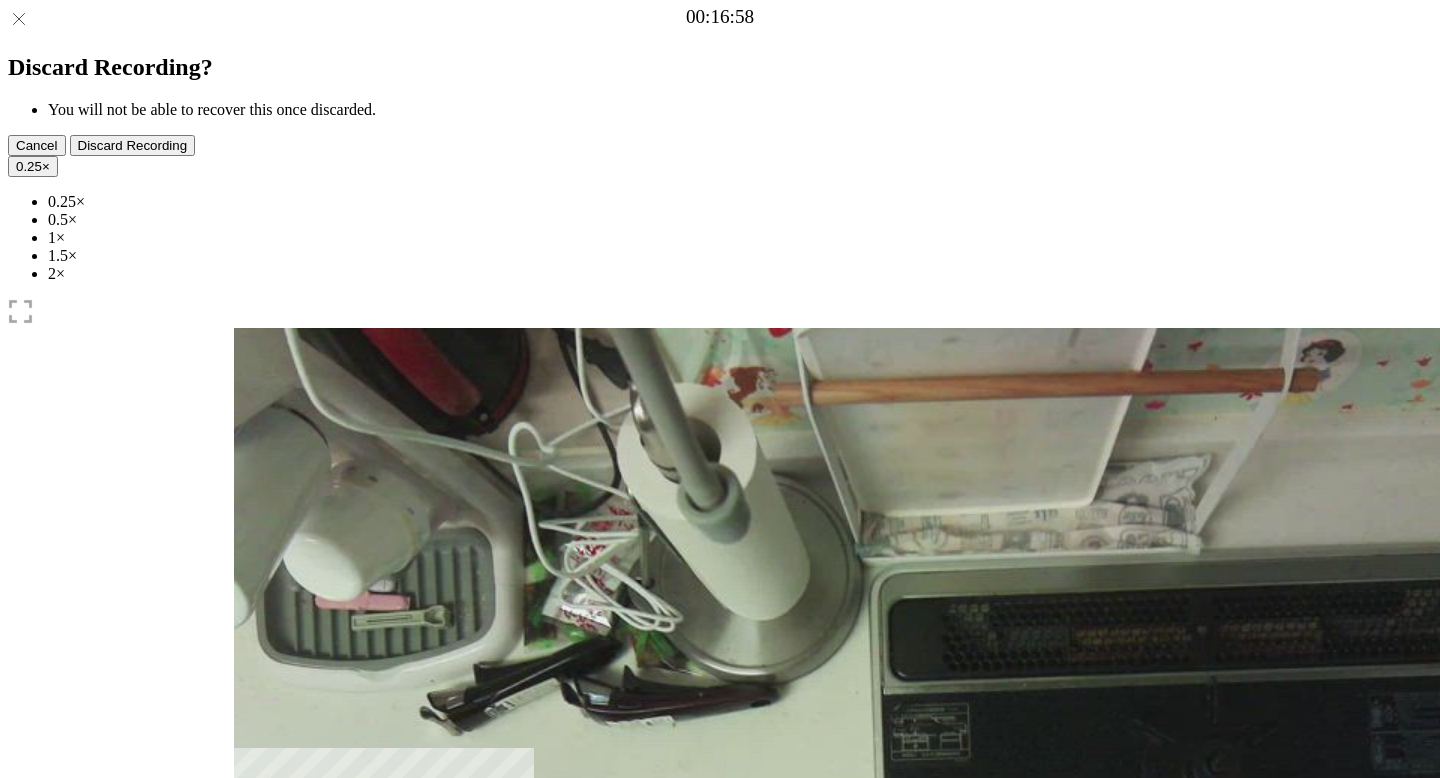 click at bounding box center (409, 1053) 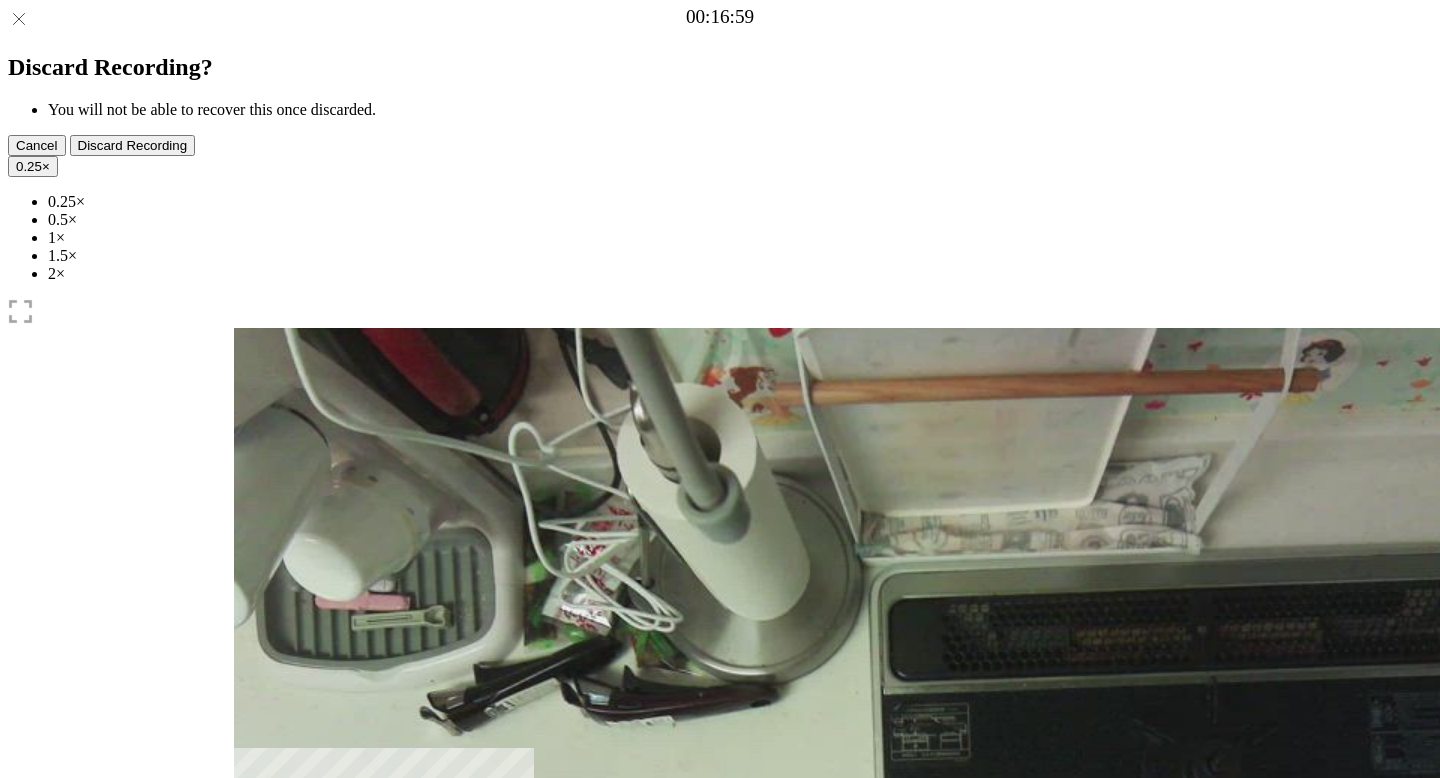 click at bounding box center [409, 1053] 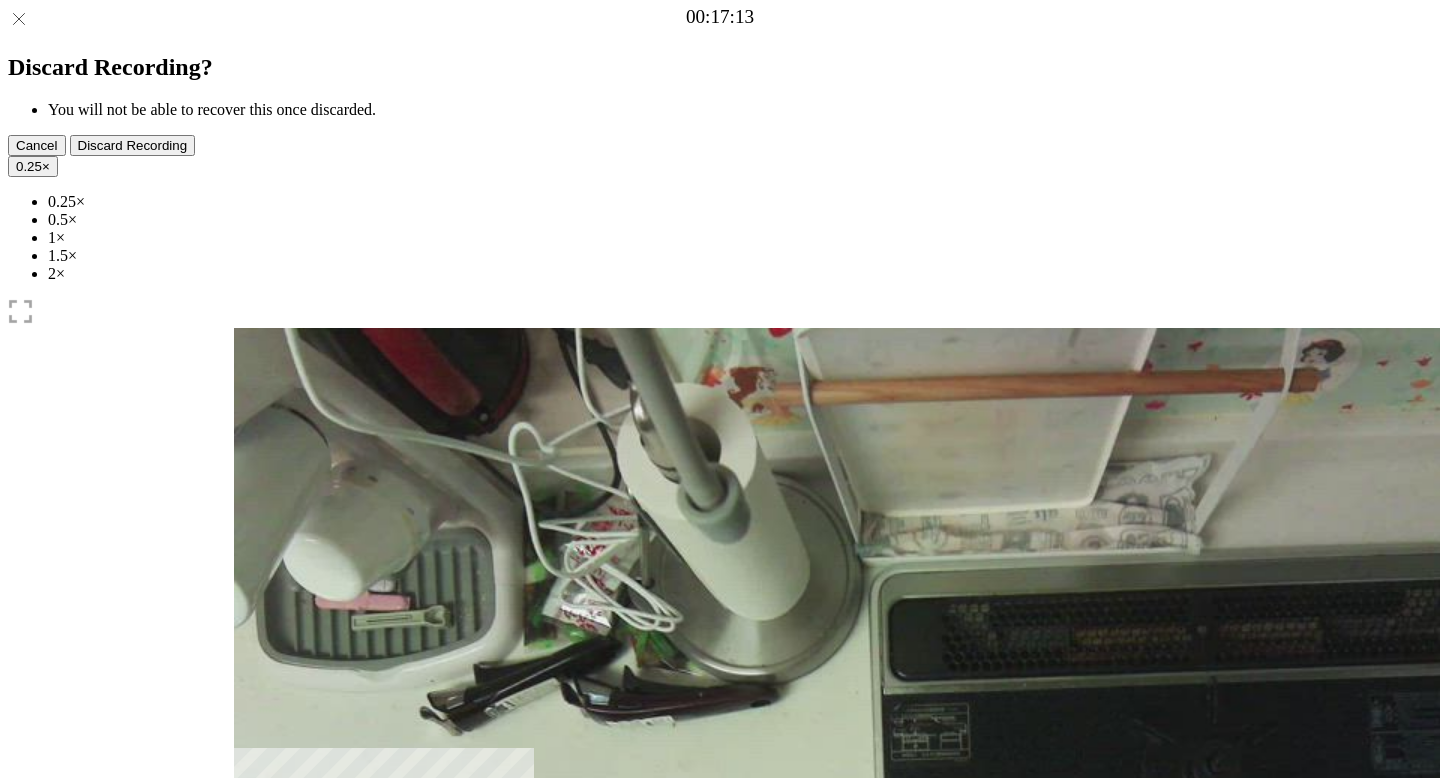 click at bounding box center [335, 1040] 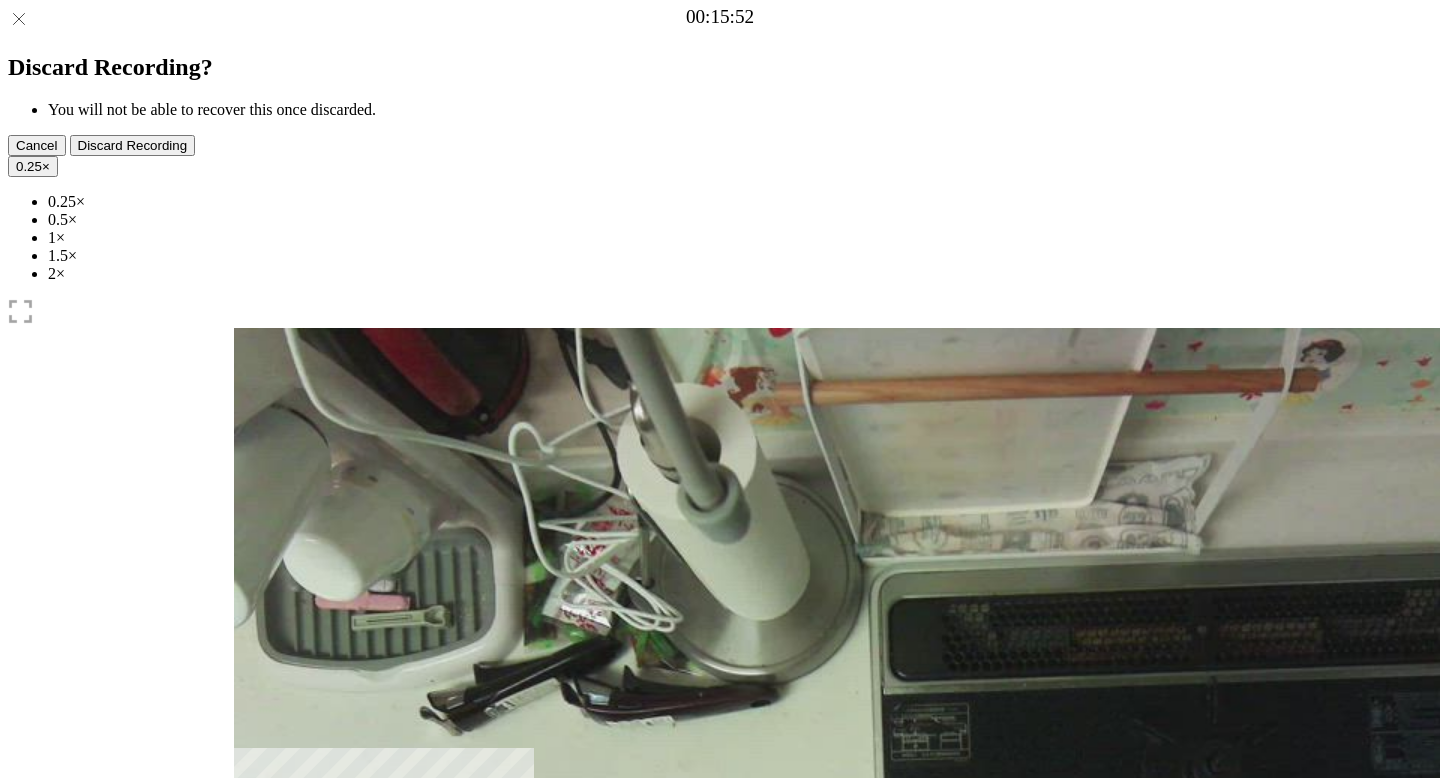 drag, startPoint x: 644, startPoint y: 601, endPoint x: 607, endPoint y: 595, distance: 37.48333 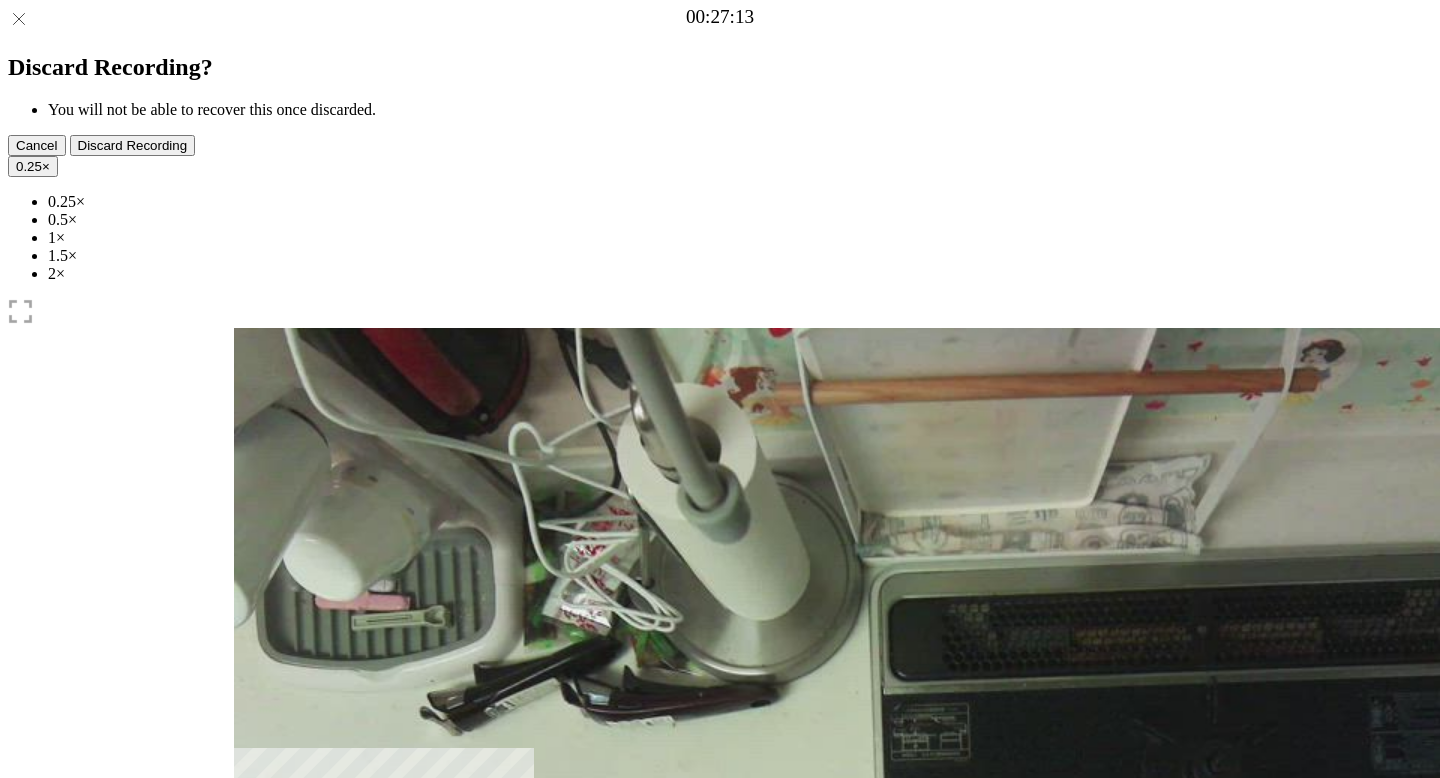 drag, startPoint x: 615, startPoint y: 600, endPoint x: 862, endPoint y: 592, distance: 247.12952 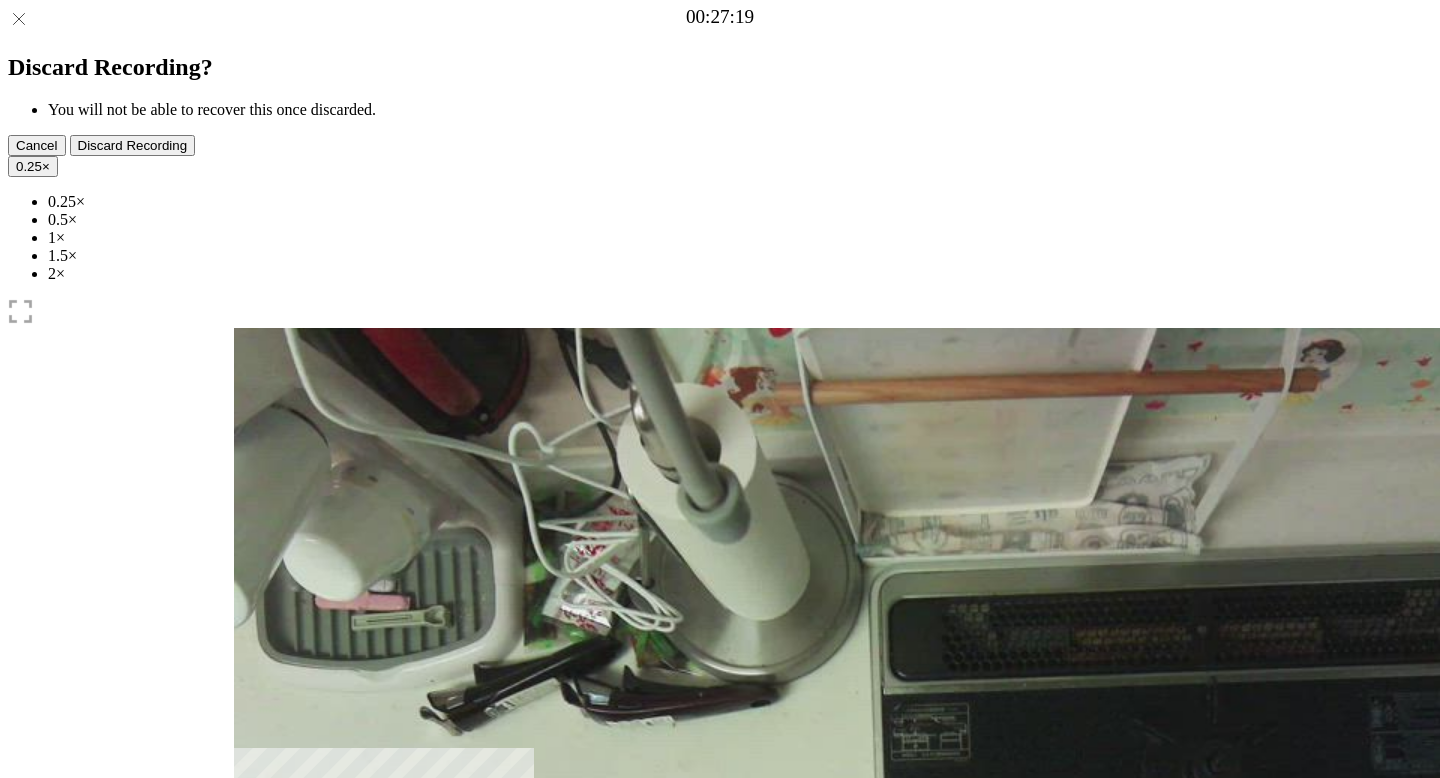click at bounding box center [346, 1041] 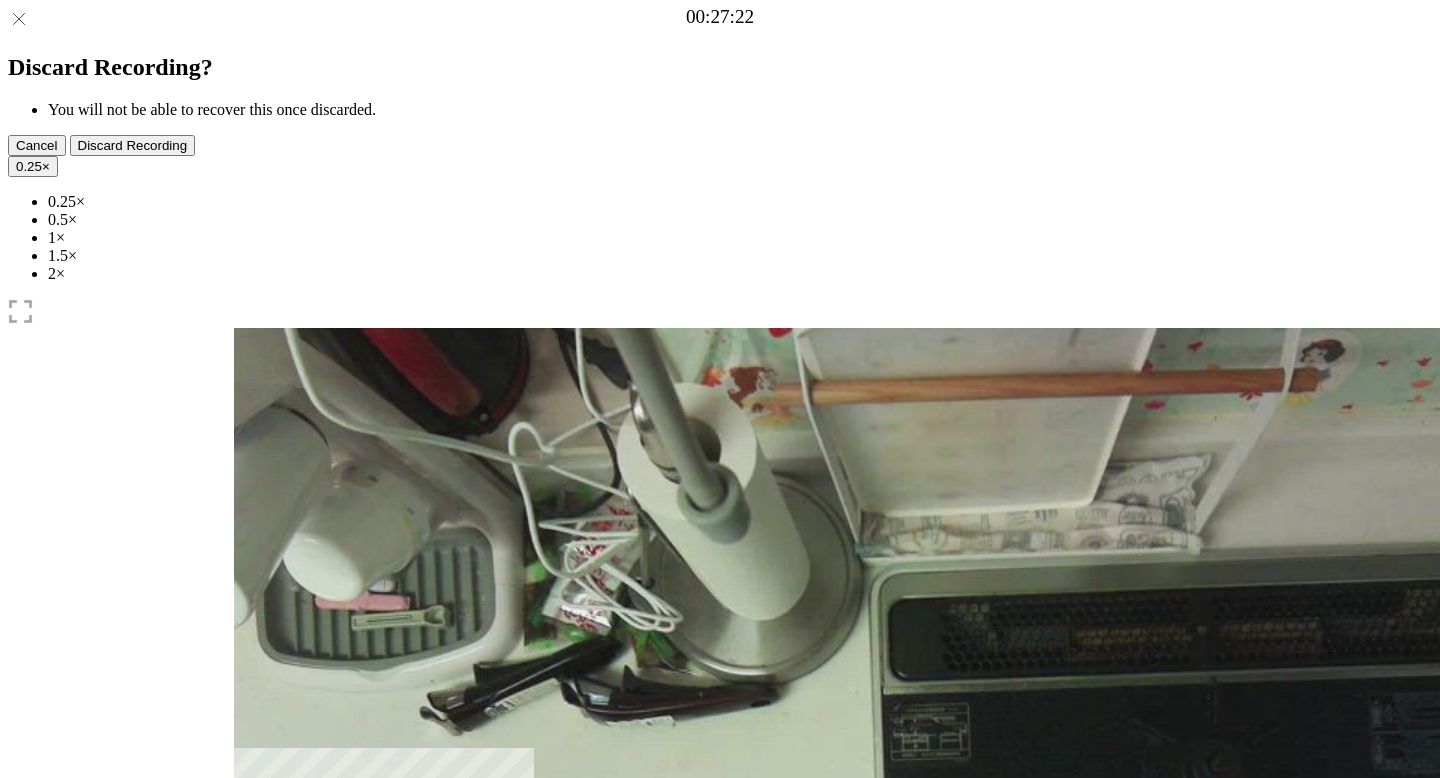 scroll, scrollTop: 385, scrollLeft: 0, axis: vertical 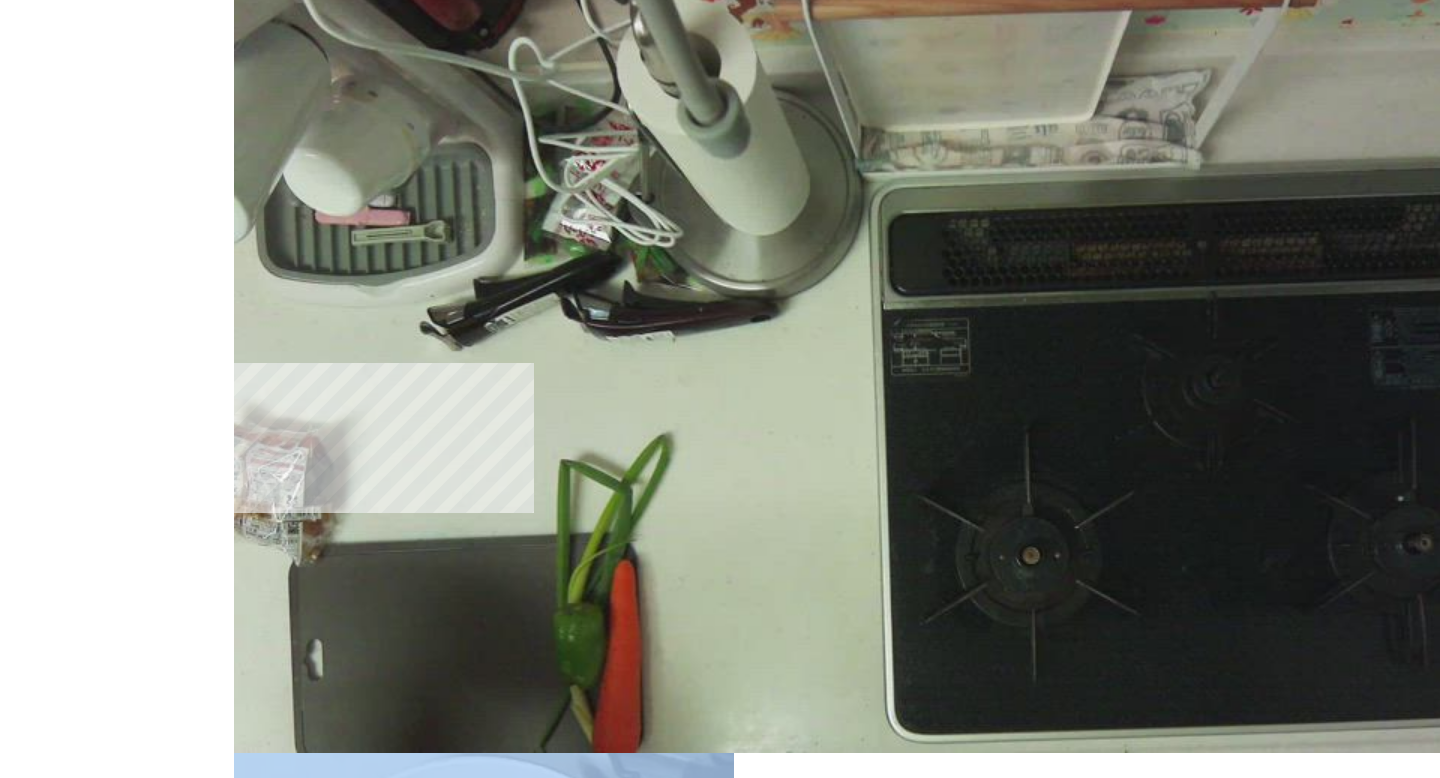 click on "**********" at bounding box center [327, 1505] 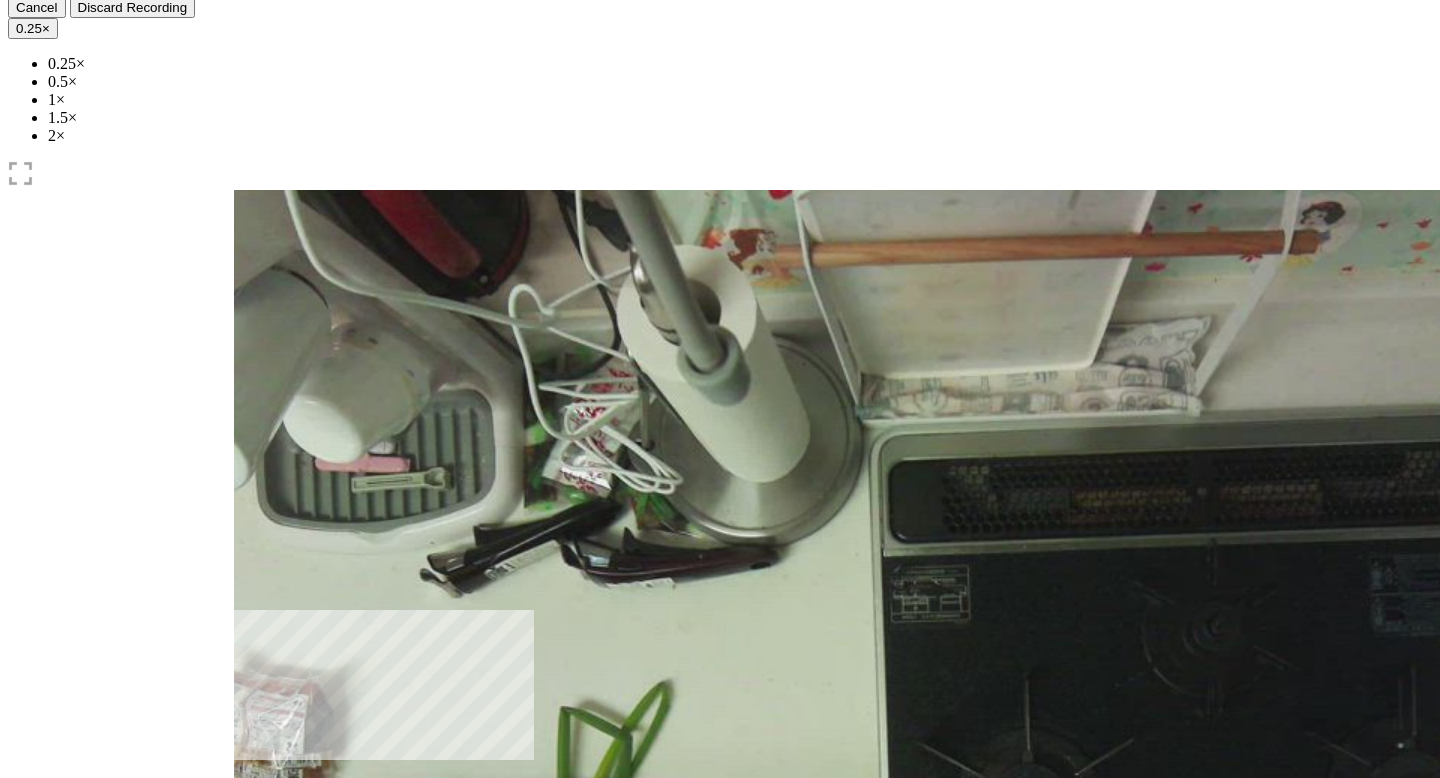 scroll, scrollTop: 0, scrollLeft: 0, axis: both 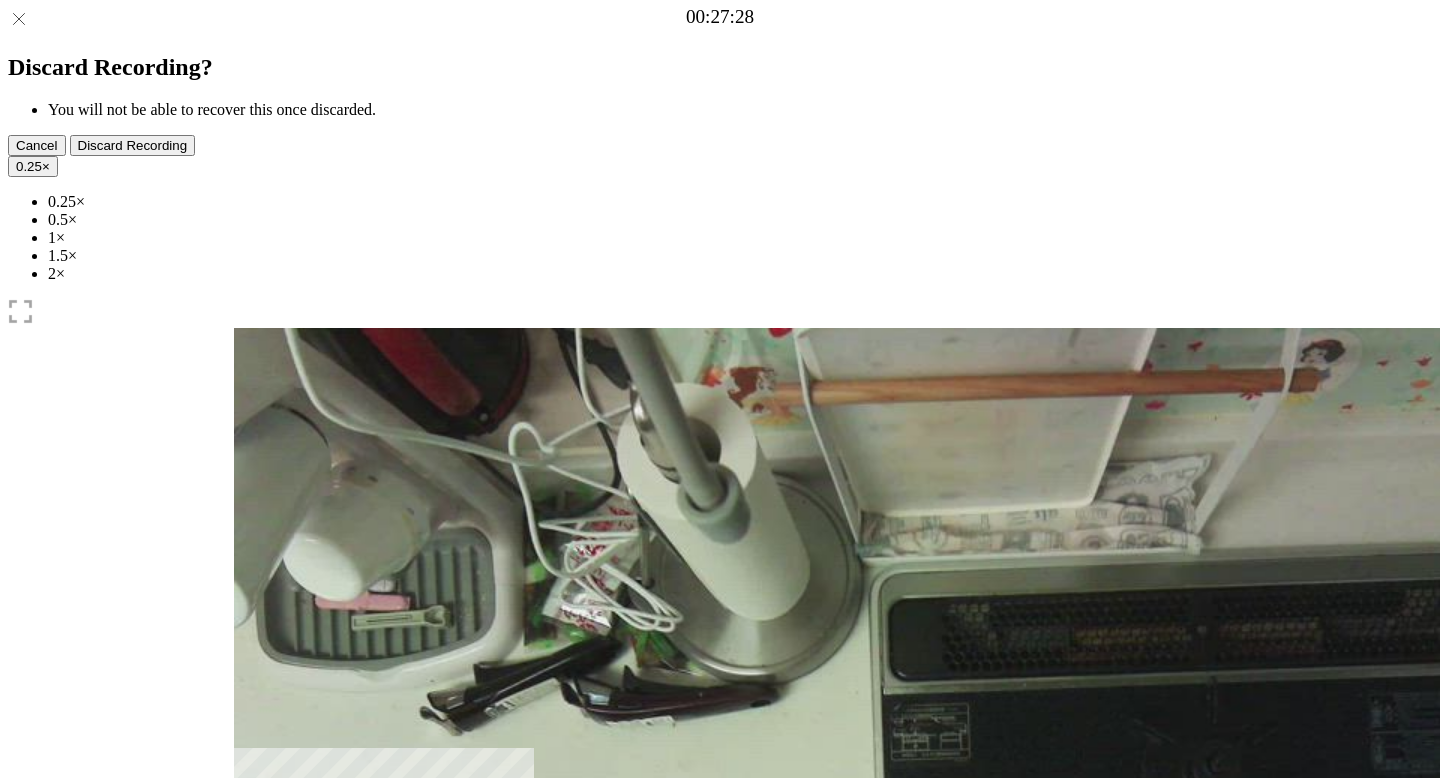 click at bounding box center [356, 1040] 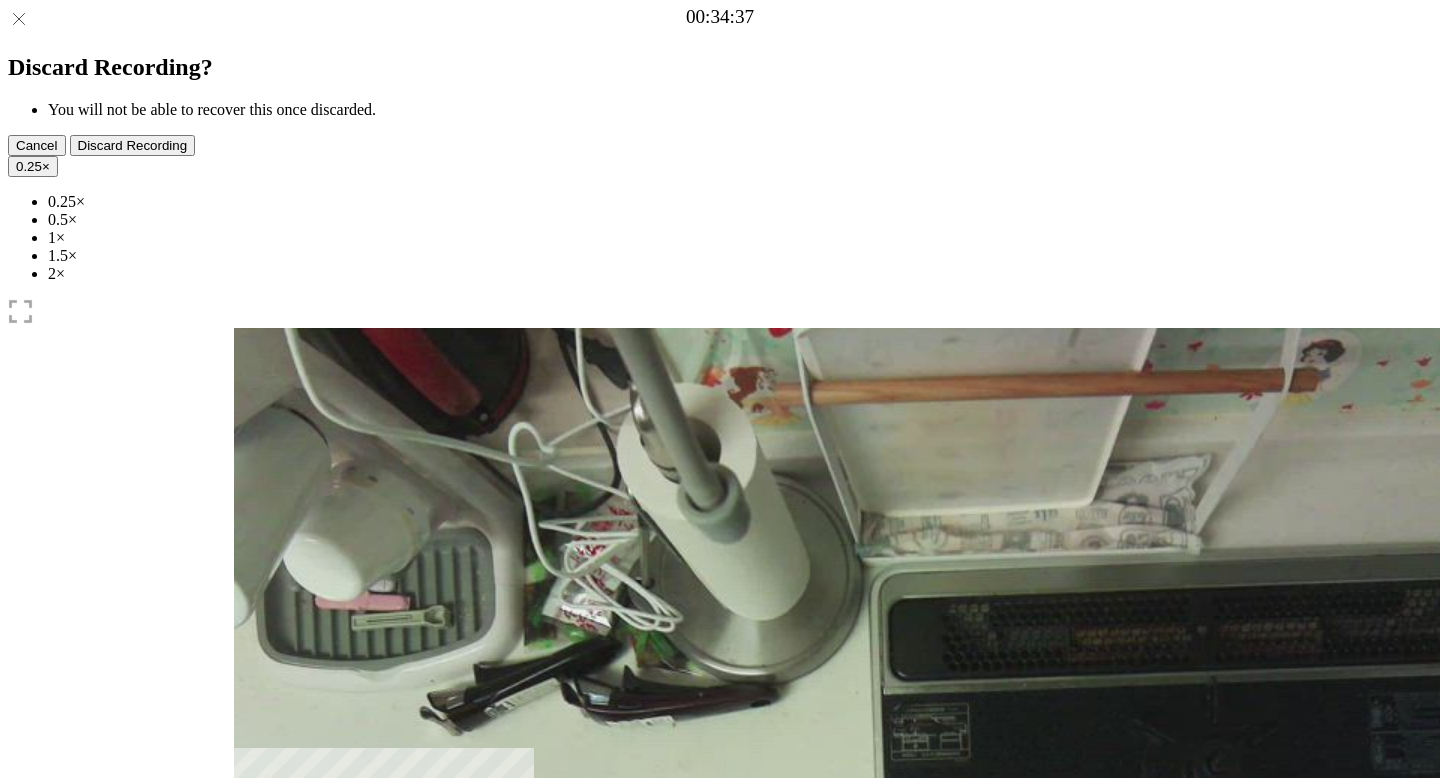 drag, startPoint x: 864, startPoint y: 602, endPoint x: 1026, endPoint y: 612, distance: 162.30835 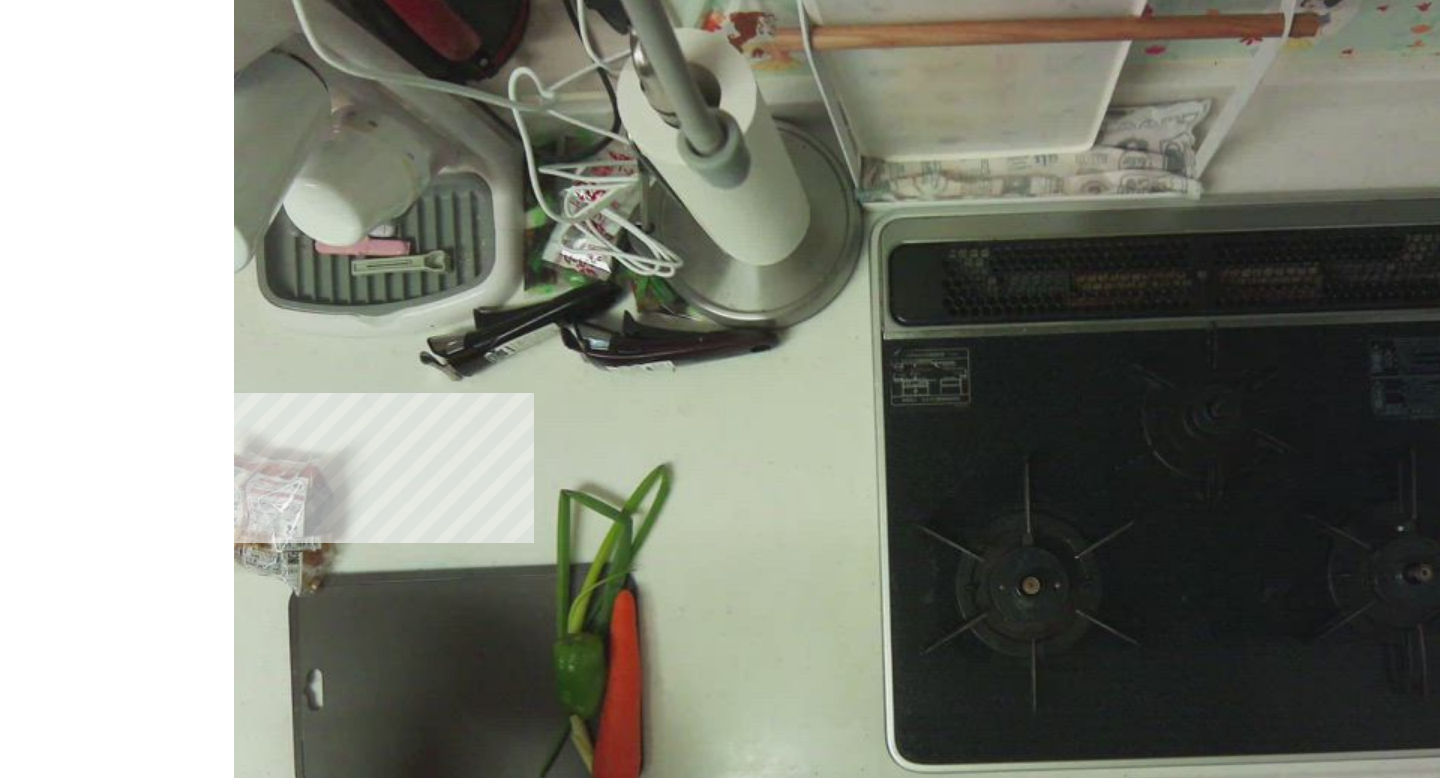 scroll, scrollTop: 433, scrollLeft: 0, axis: vertical 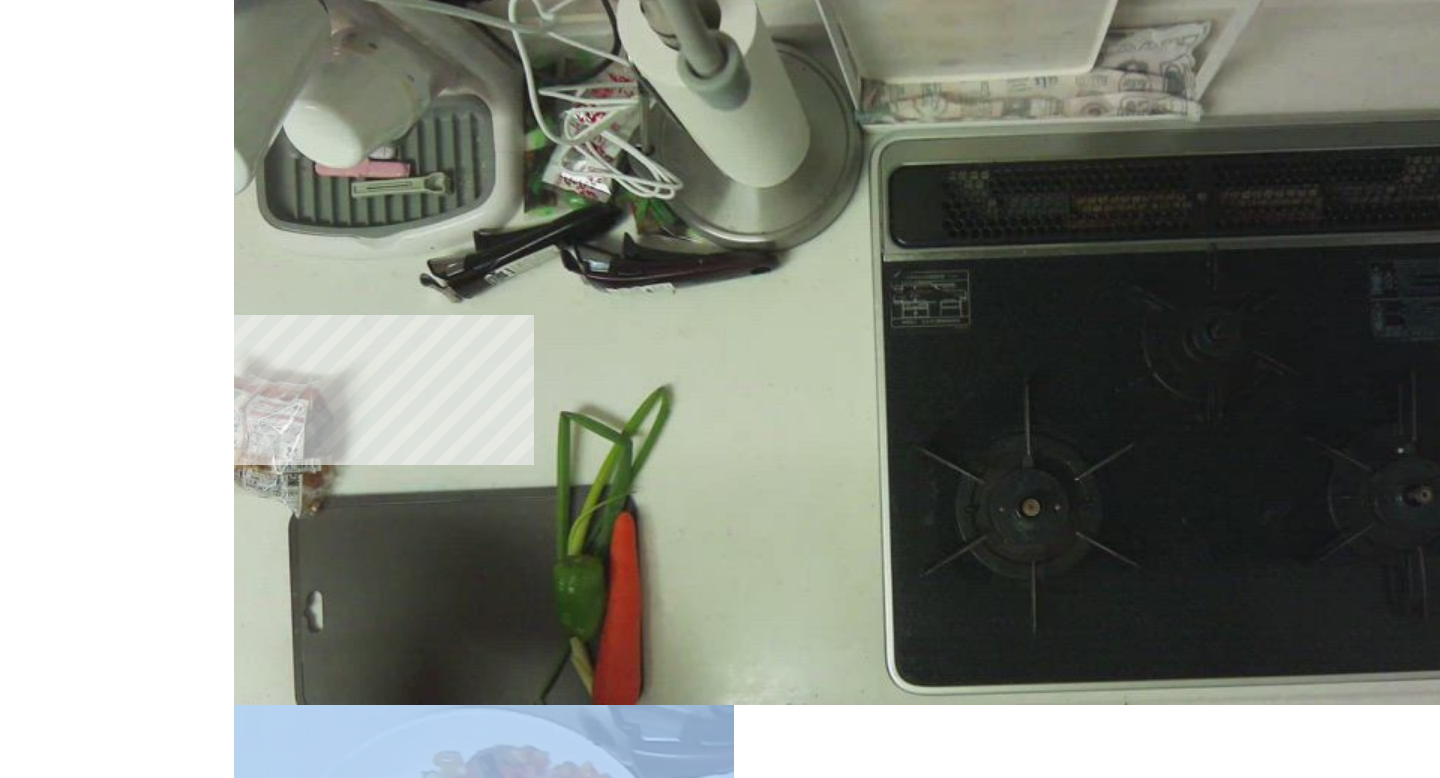 click on "削除" at bounding box center [774, 1497] 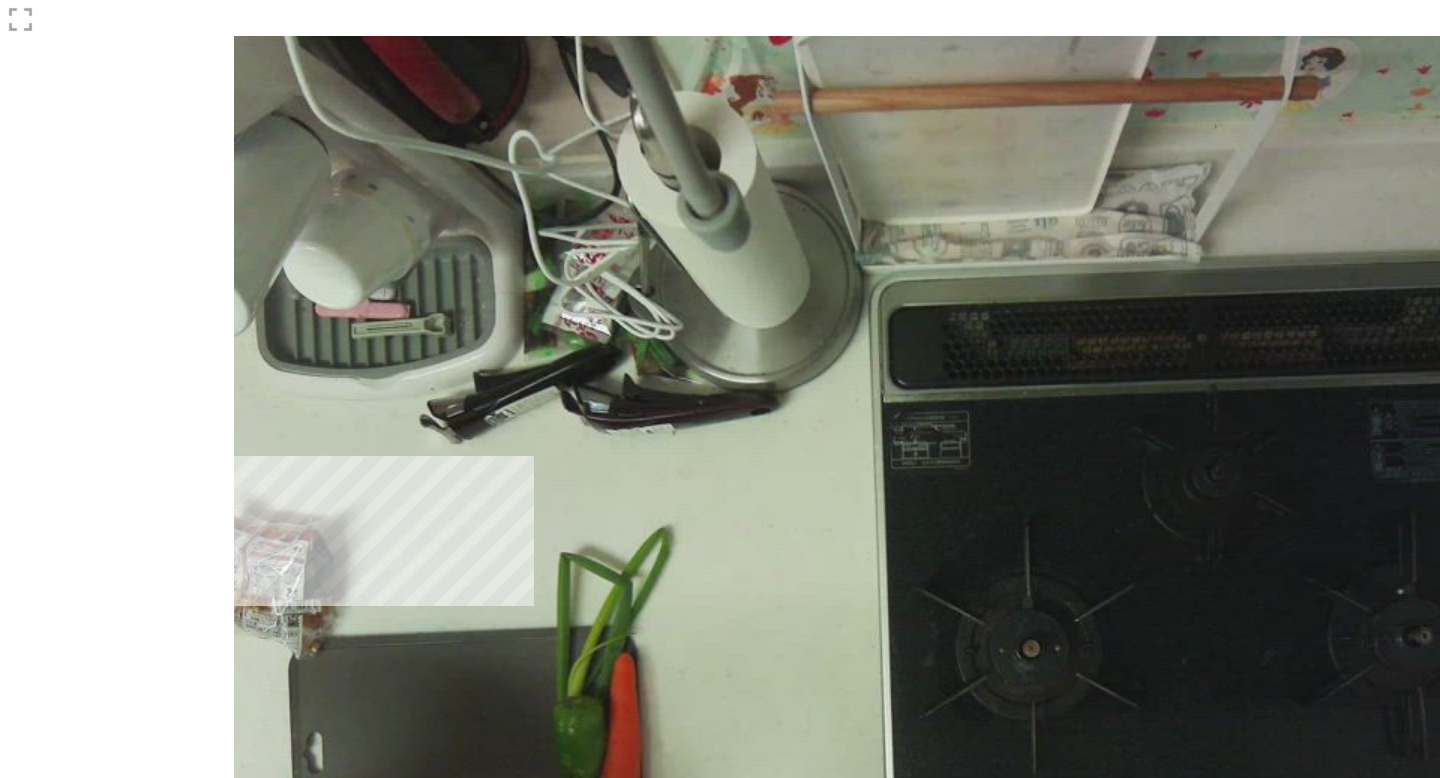 scroll, scrollTop: 306, scrollLeft: 0, axis: vertical 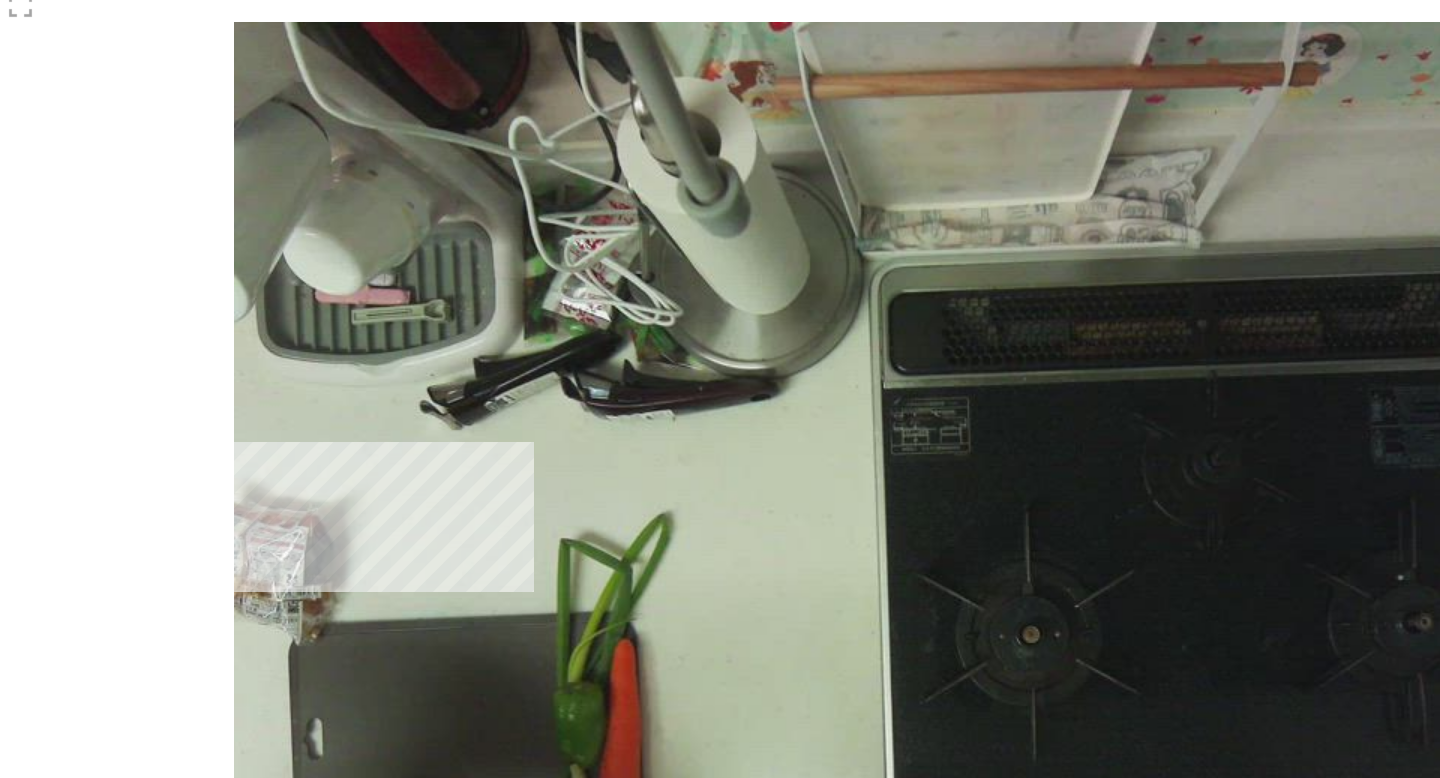 click on "切り抜く" at bounding box center [455, 1584] 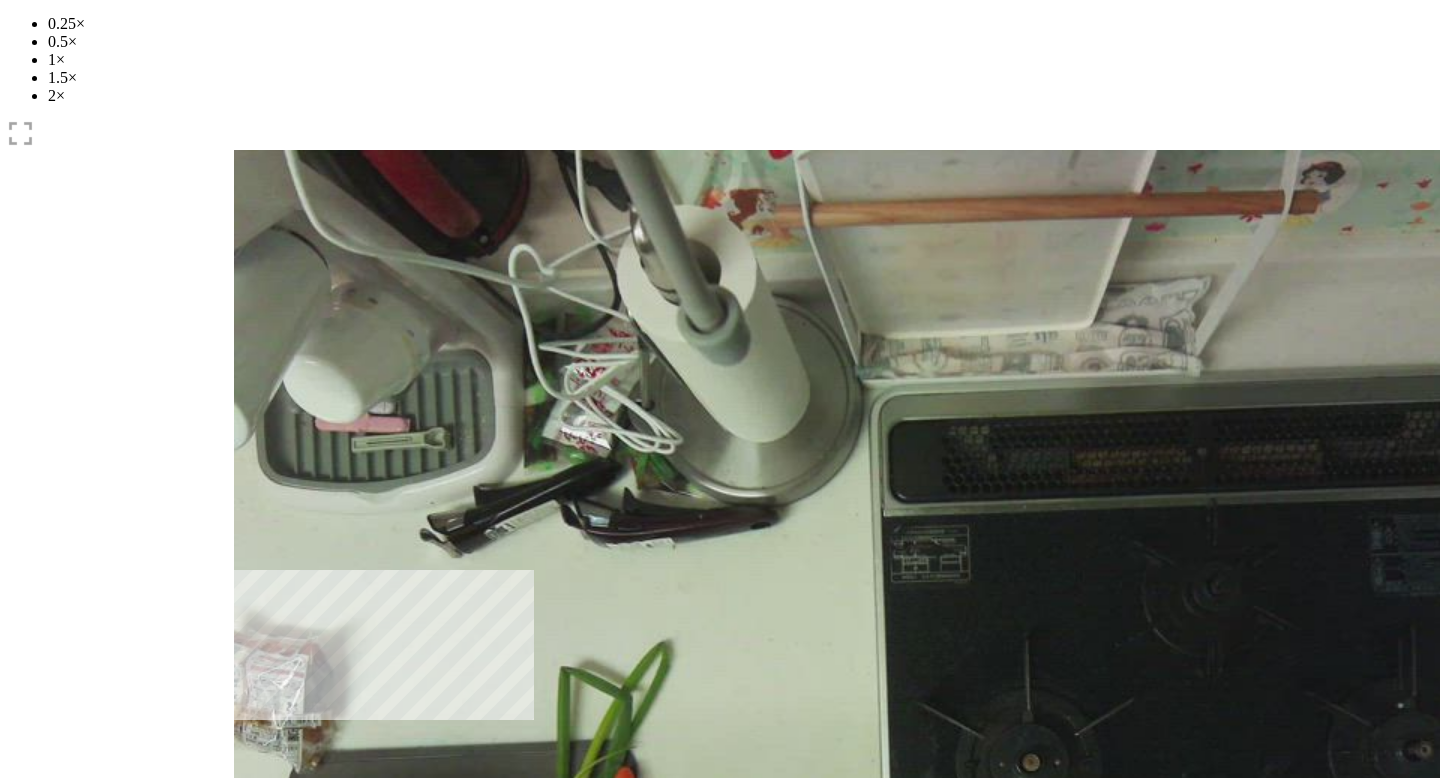 scroll, scrollTop: 199, scrollLeft: 0, axis: vertical 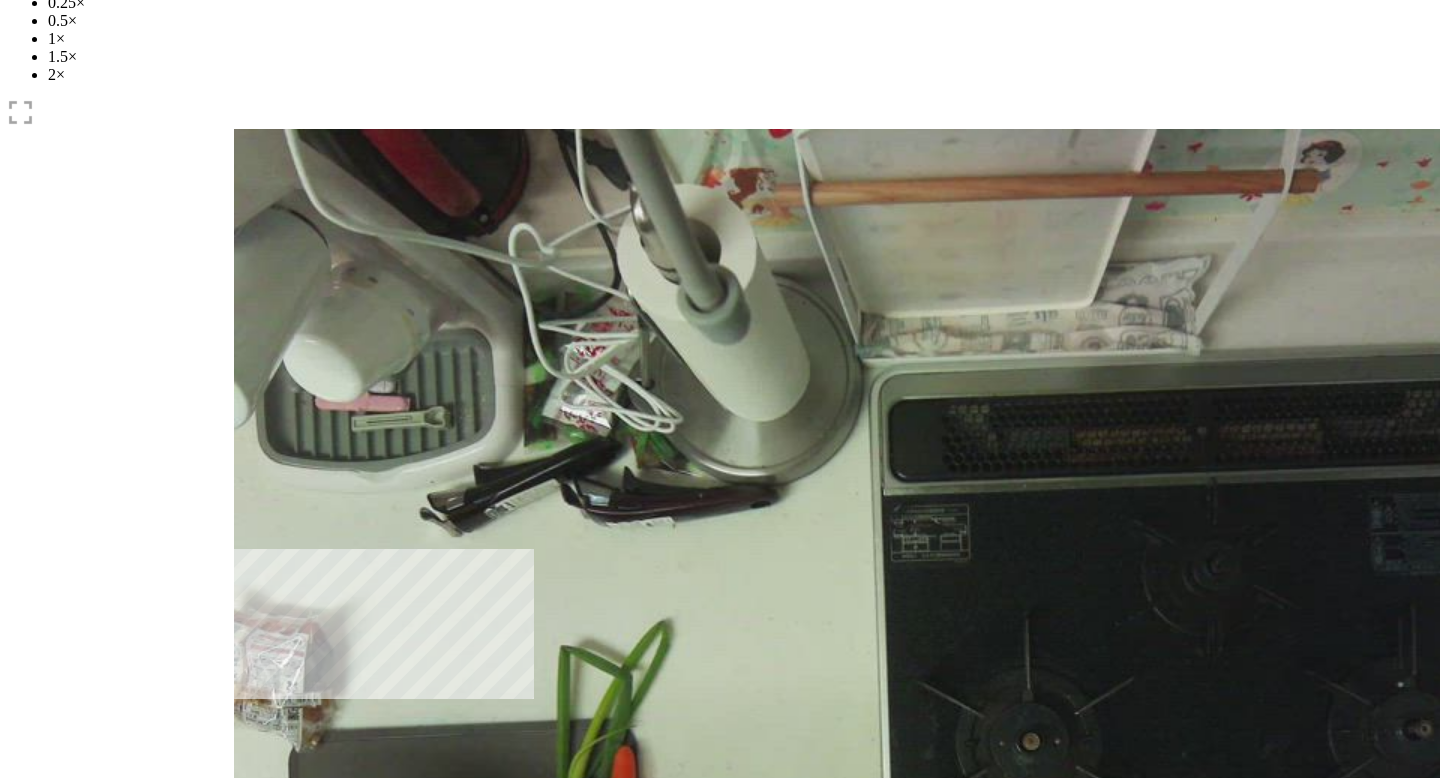 drag, startPoint x: 1028, startPoint y: 400, endPoint x: 646, endPoint y: 381, distance: 382.47223 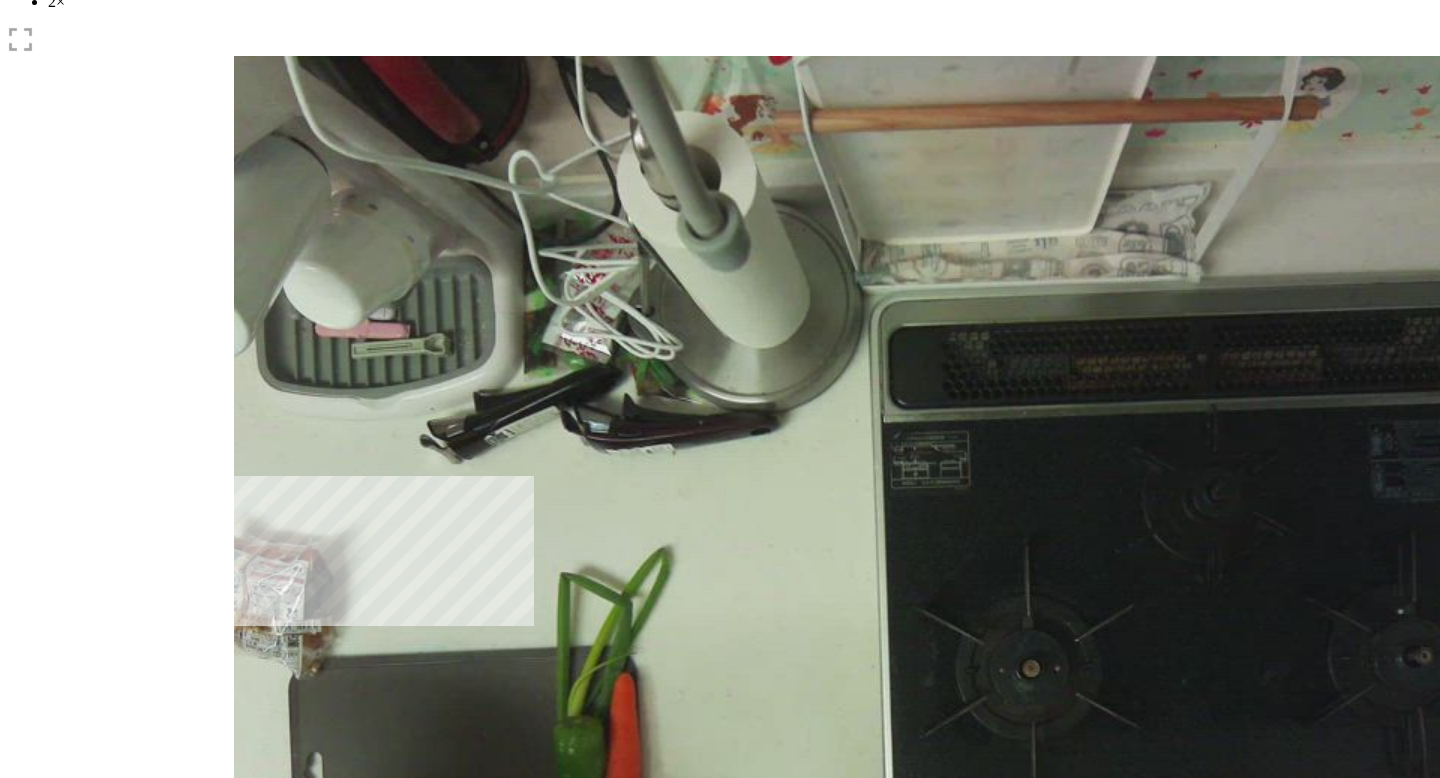 scroll, scrollTop: 433, scrollLeft: 0, axis: vertical 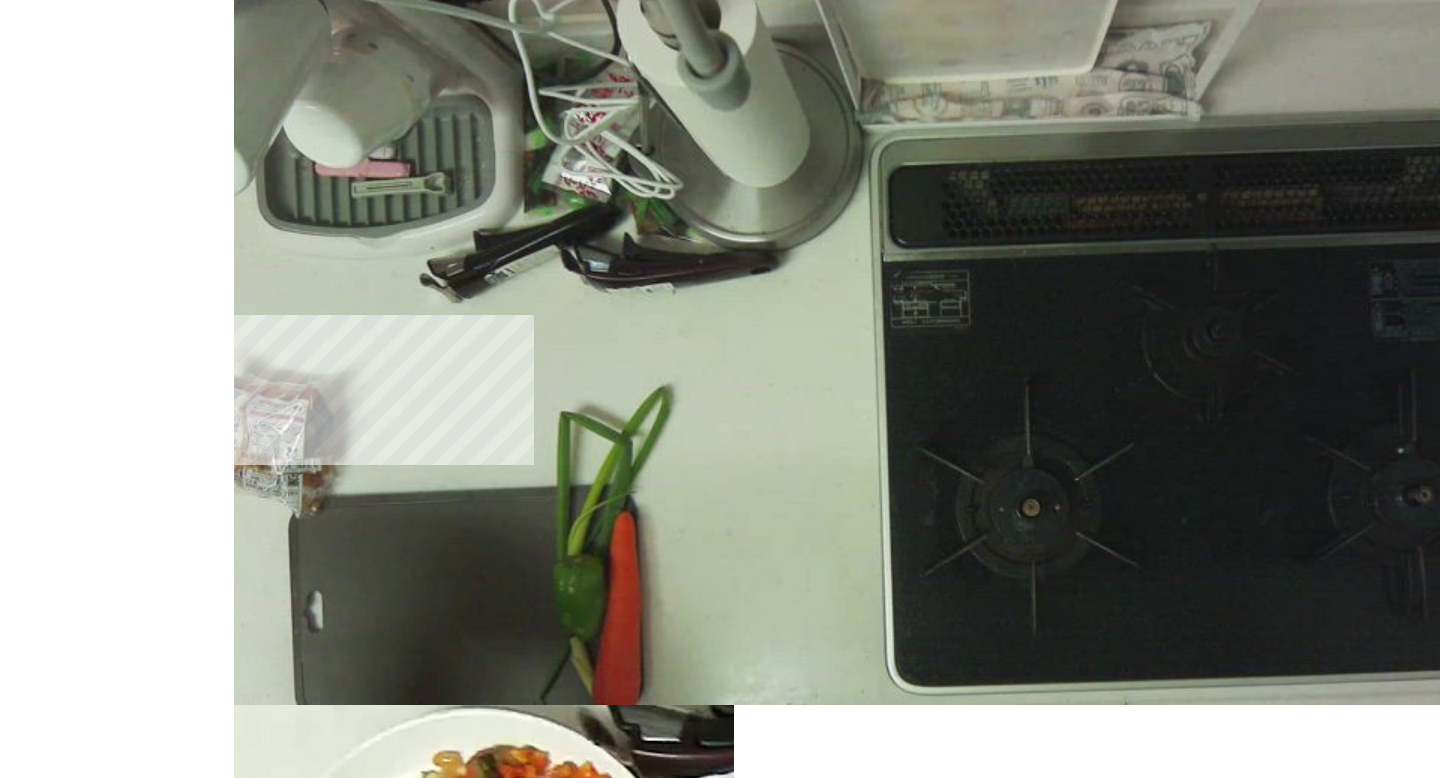click on "**********" at bounding box center [327, 1457] 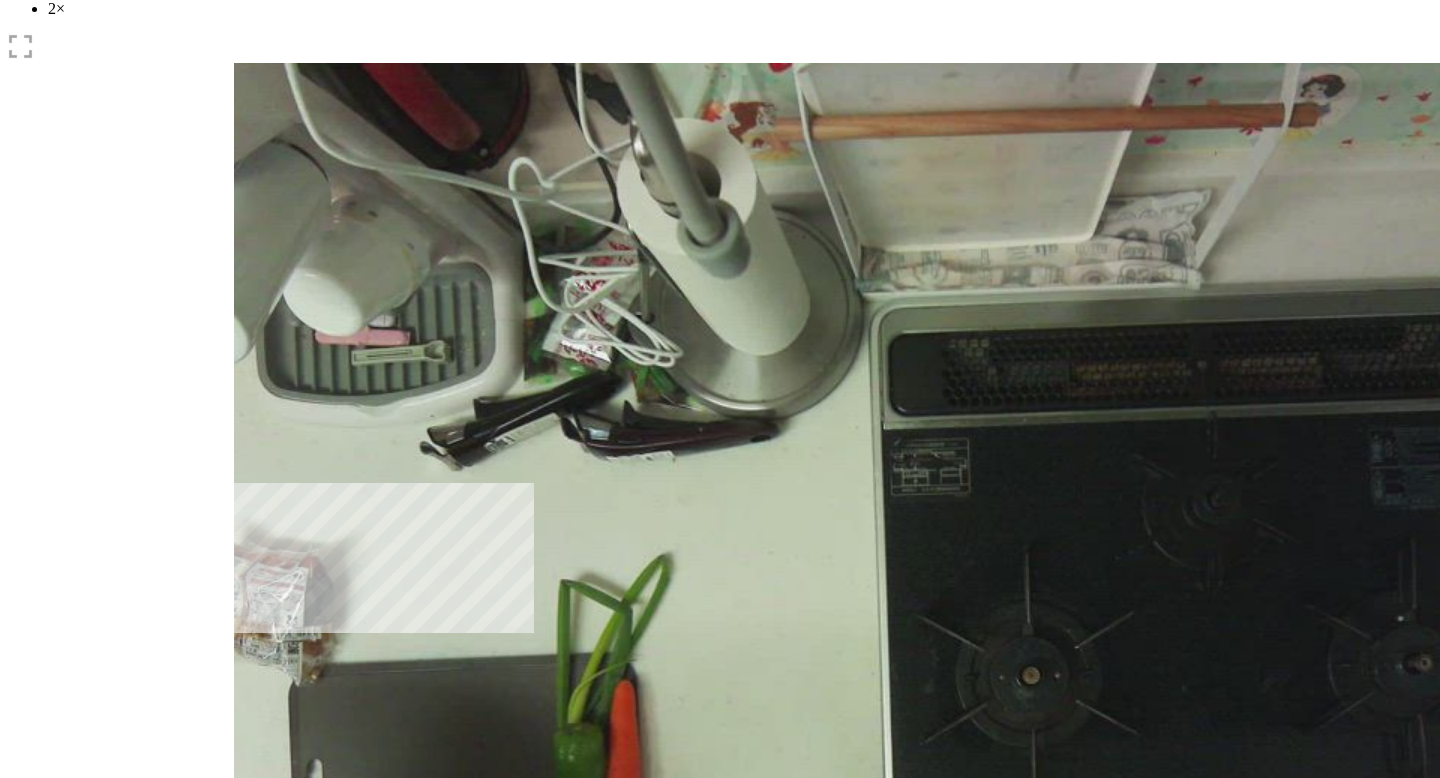 scroll, scrollTop: 148, scrollLeft: 0, axis: vertical 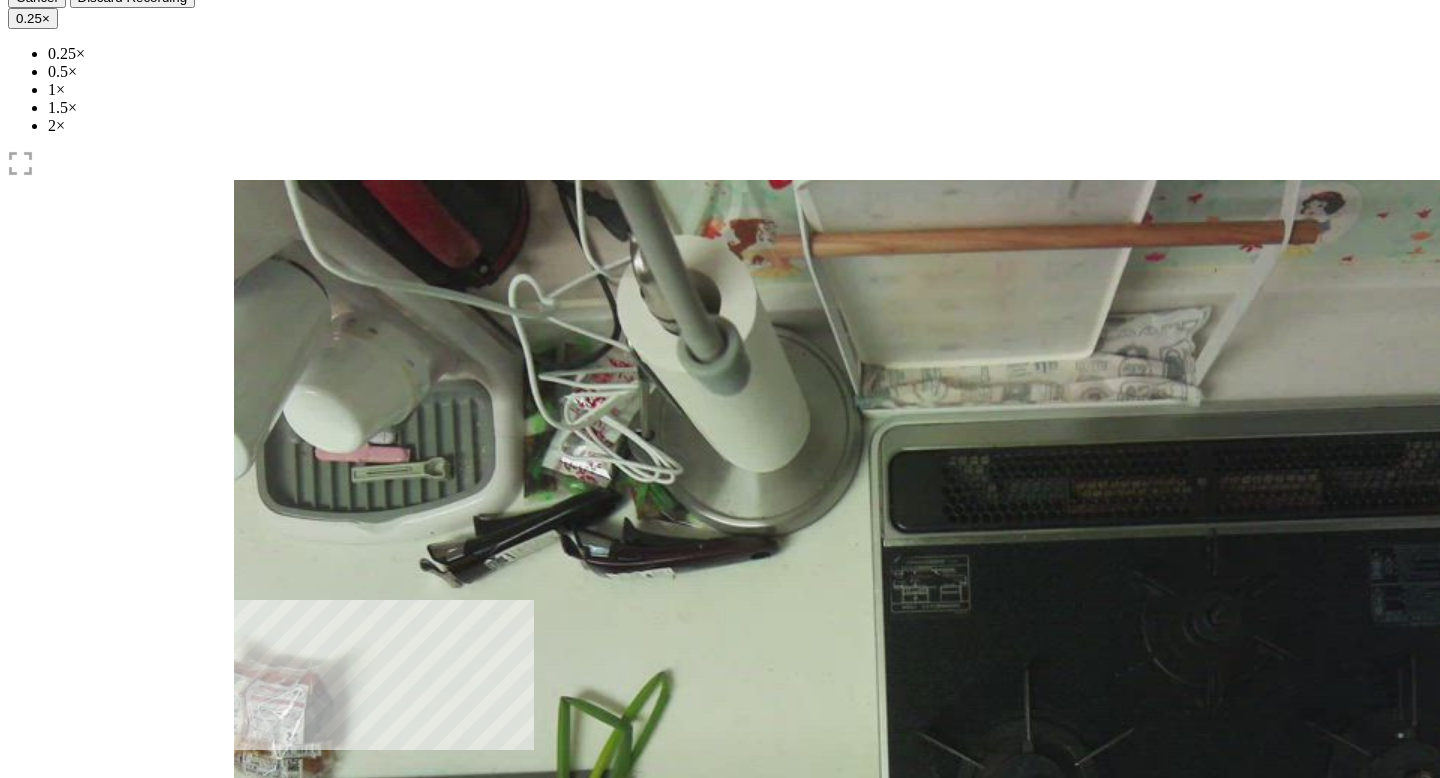 click at bounding box center [346, 893] 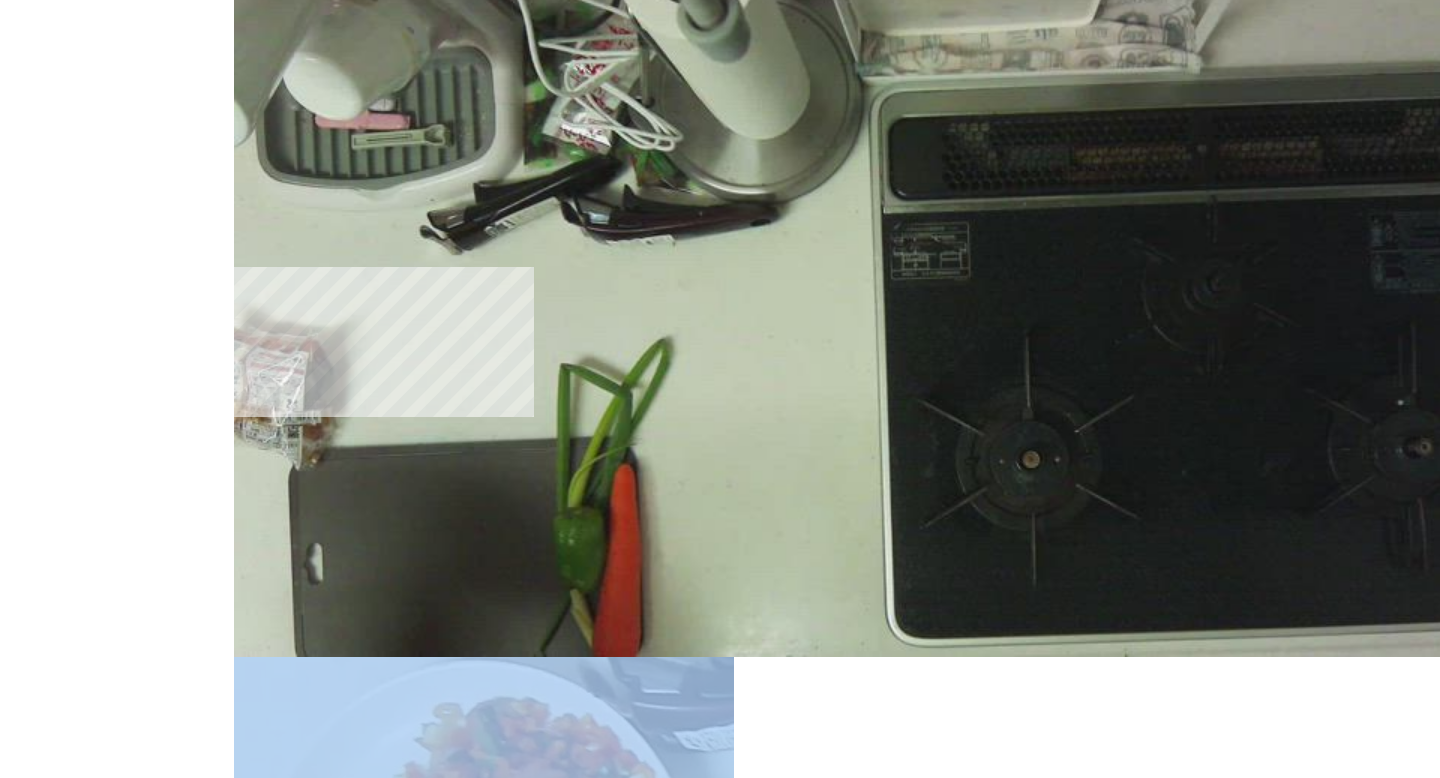 click on "**********" at bounding box center [327, 1409] 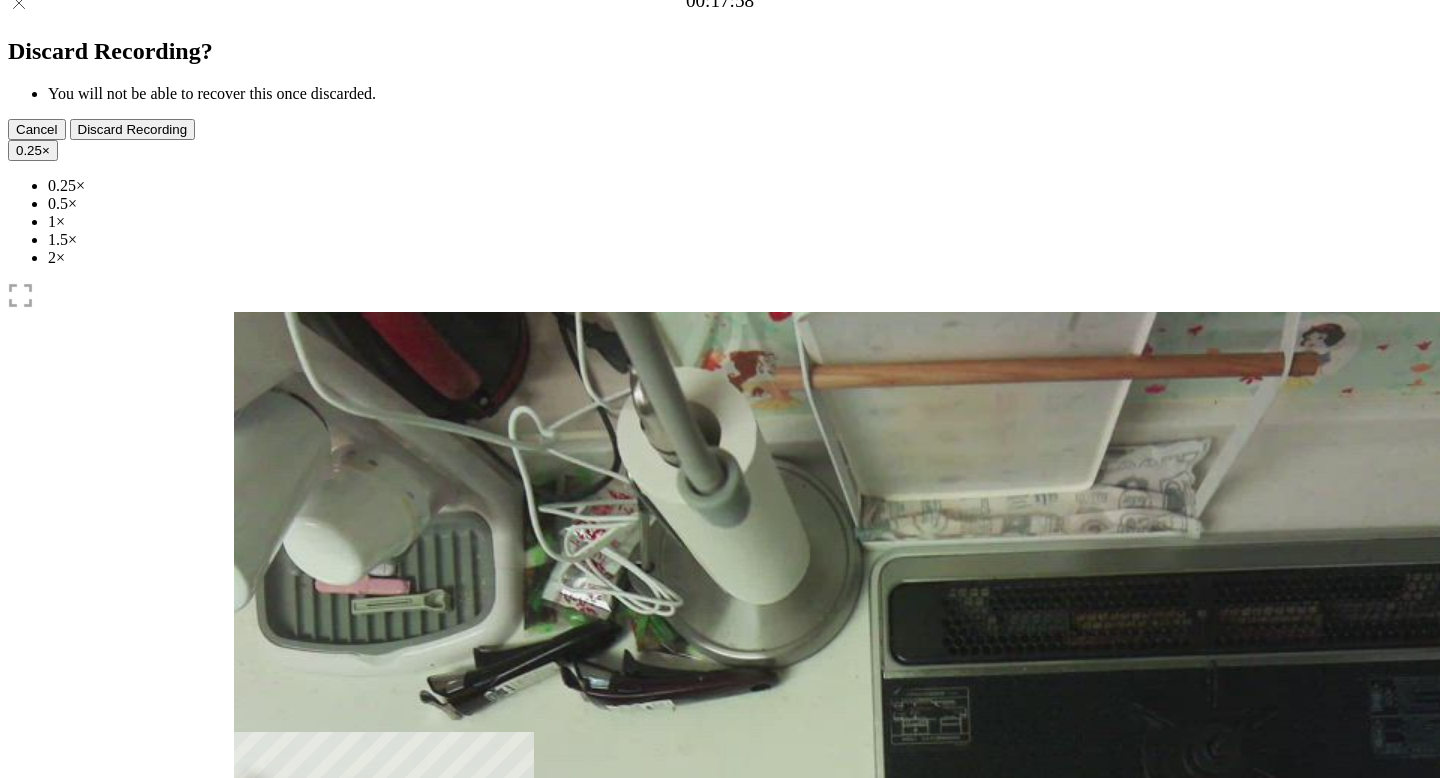 scroll, scrollTop: 0, scrollLeft: 0, axis: both 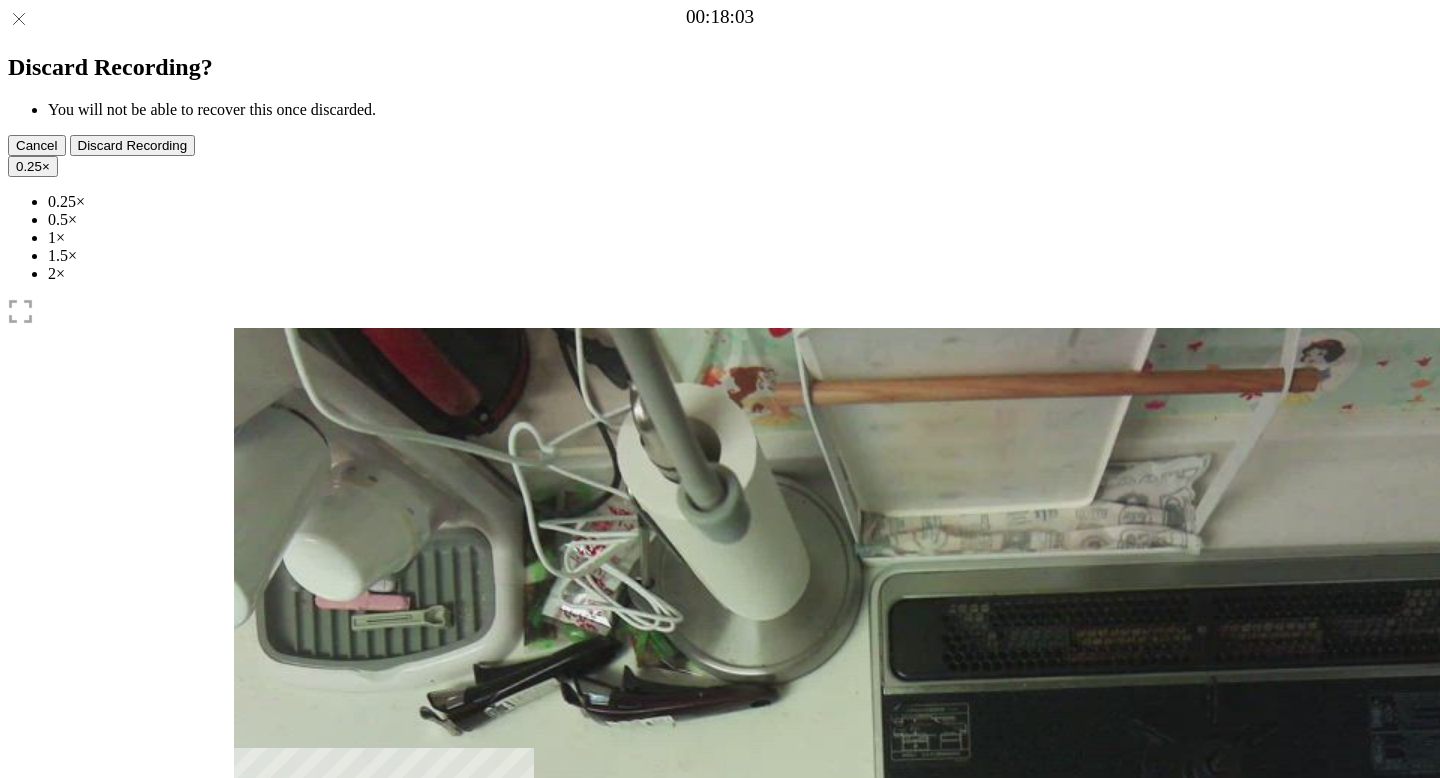 click at bounding box center (335, 1040) 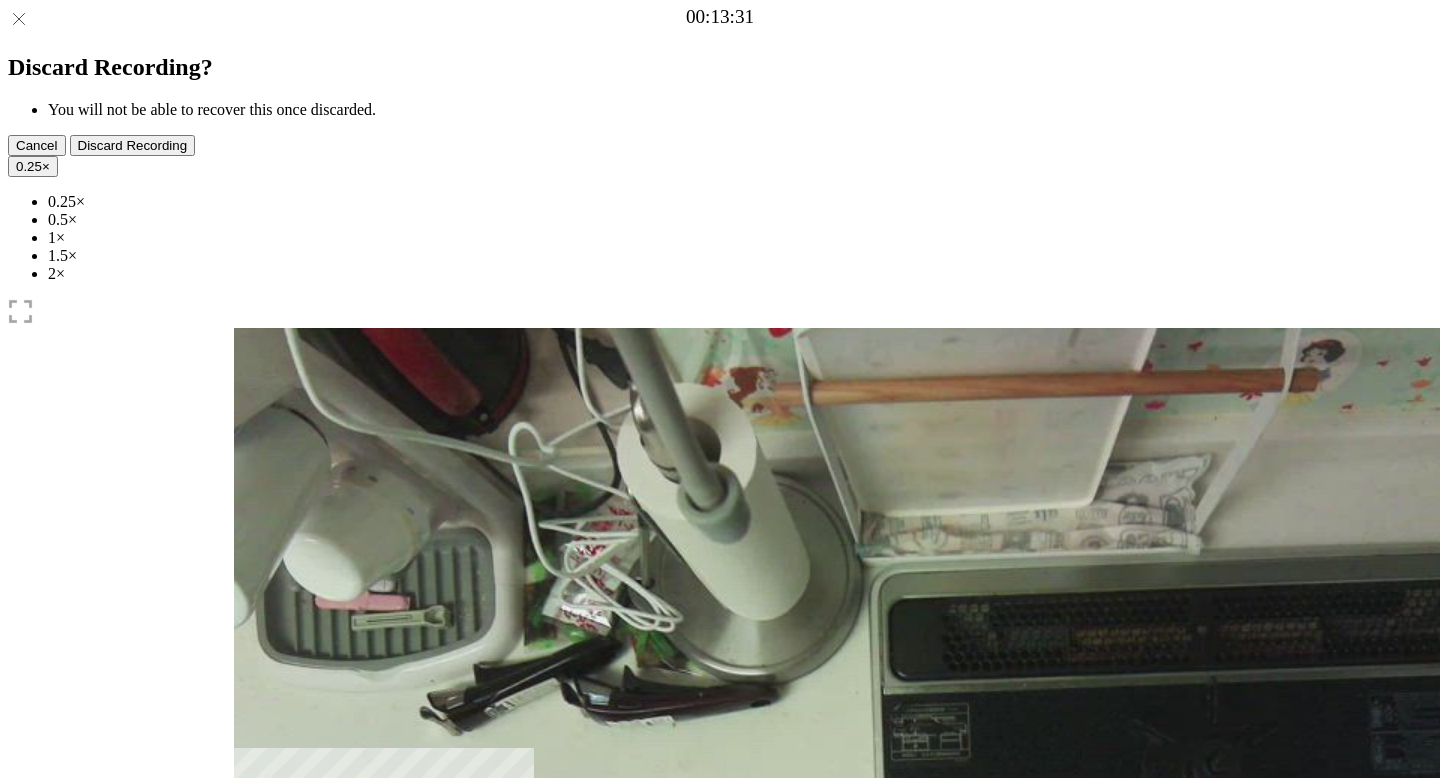 drag, startPoint x: 658, startPoint y: 603, endPoint x: 558, endPoint y: 592, distance: 100.60318 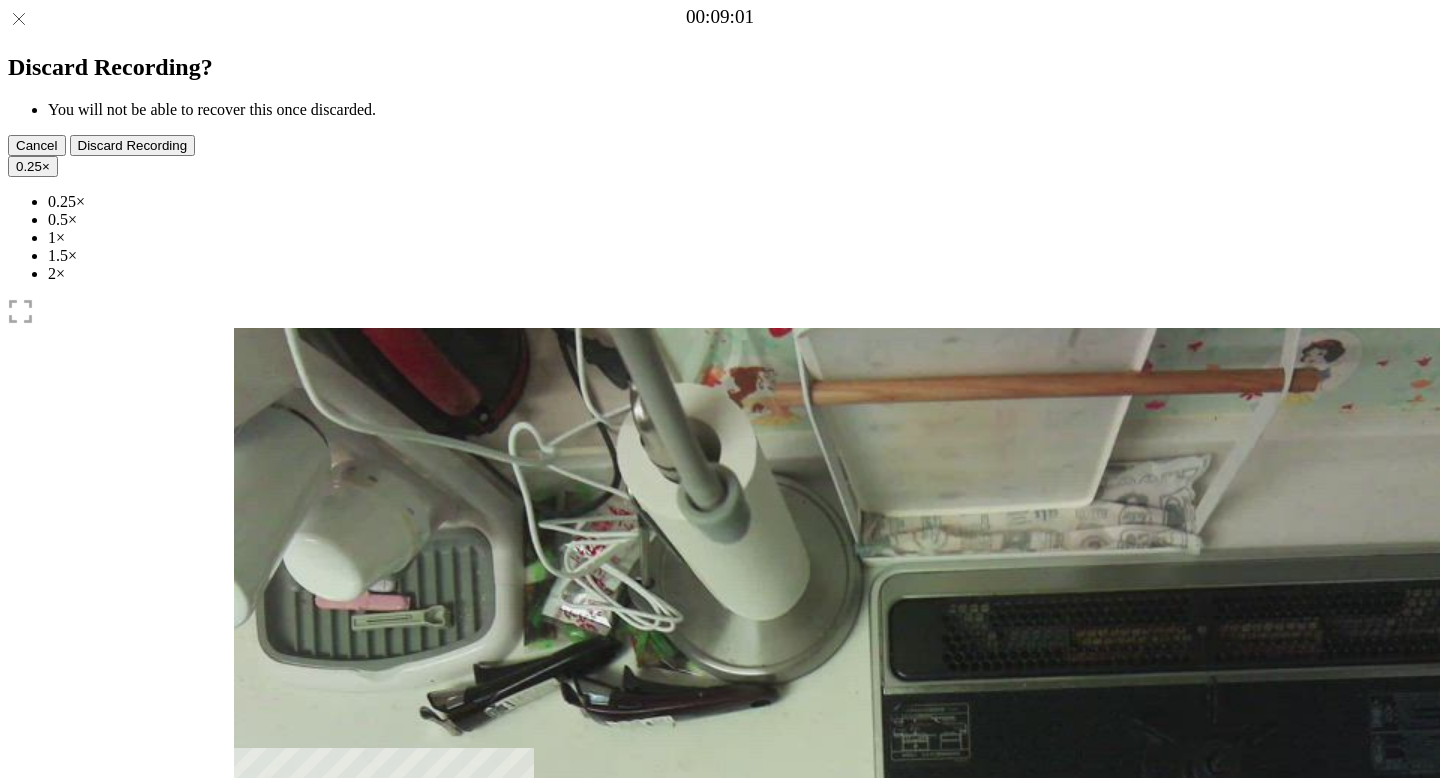 drag, startPoint x: 556, startPoint y: 598, endPoint x: 460, endPoint y: 585, distance: 96.87621 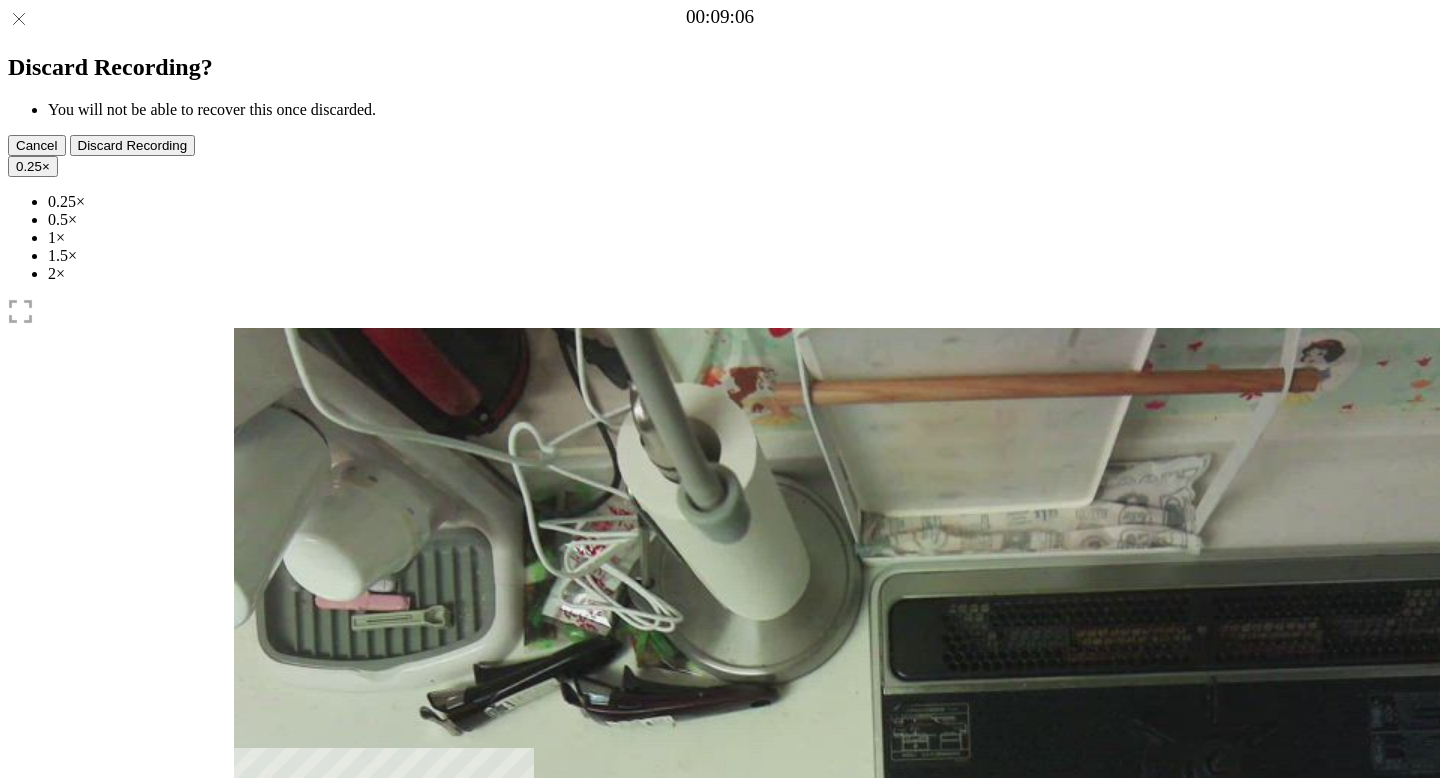 click at bounding box center [270, 1041] 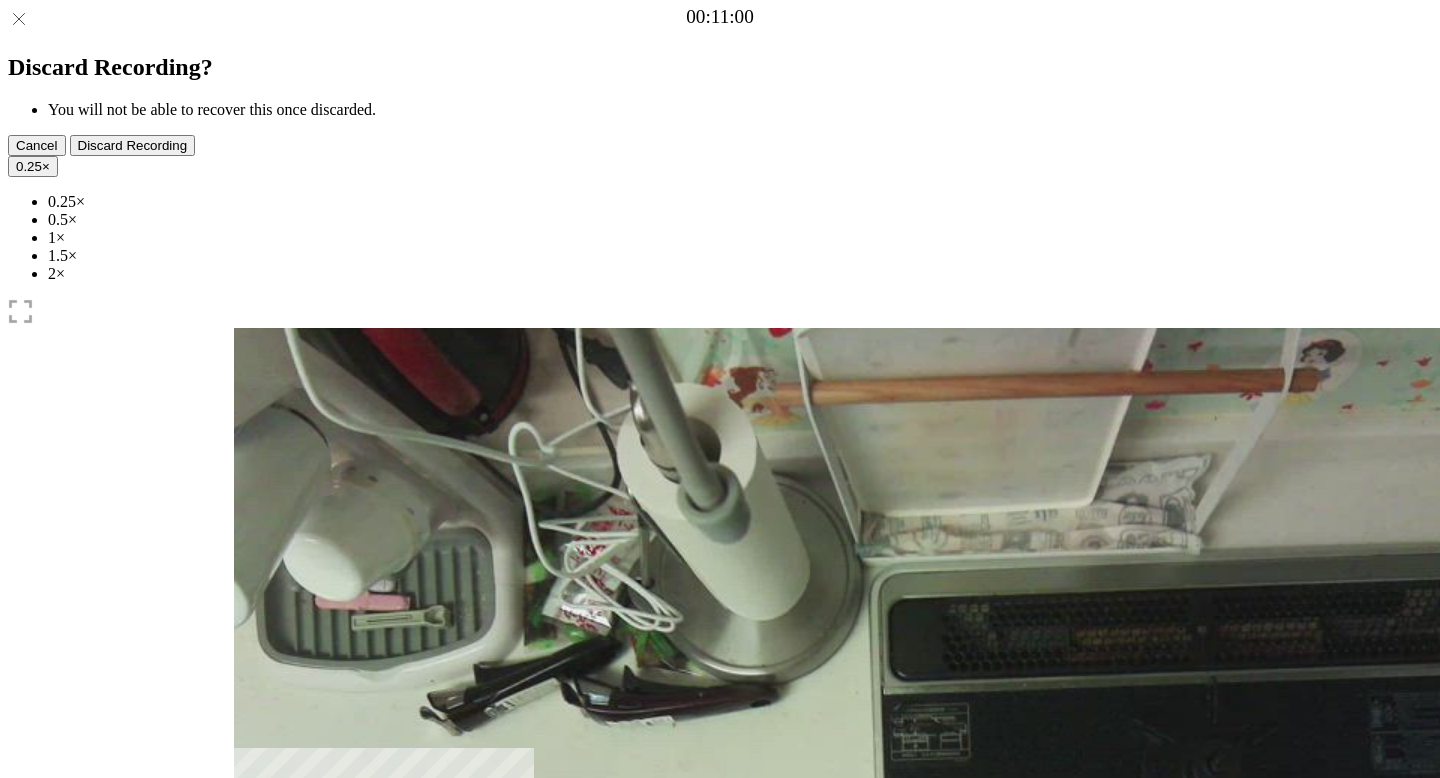 click at bounding box center [249, 990] 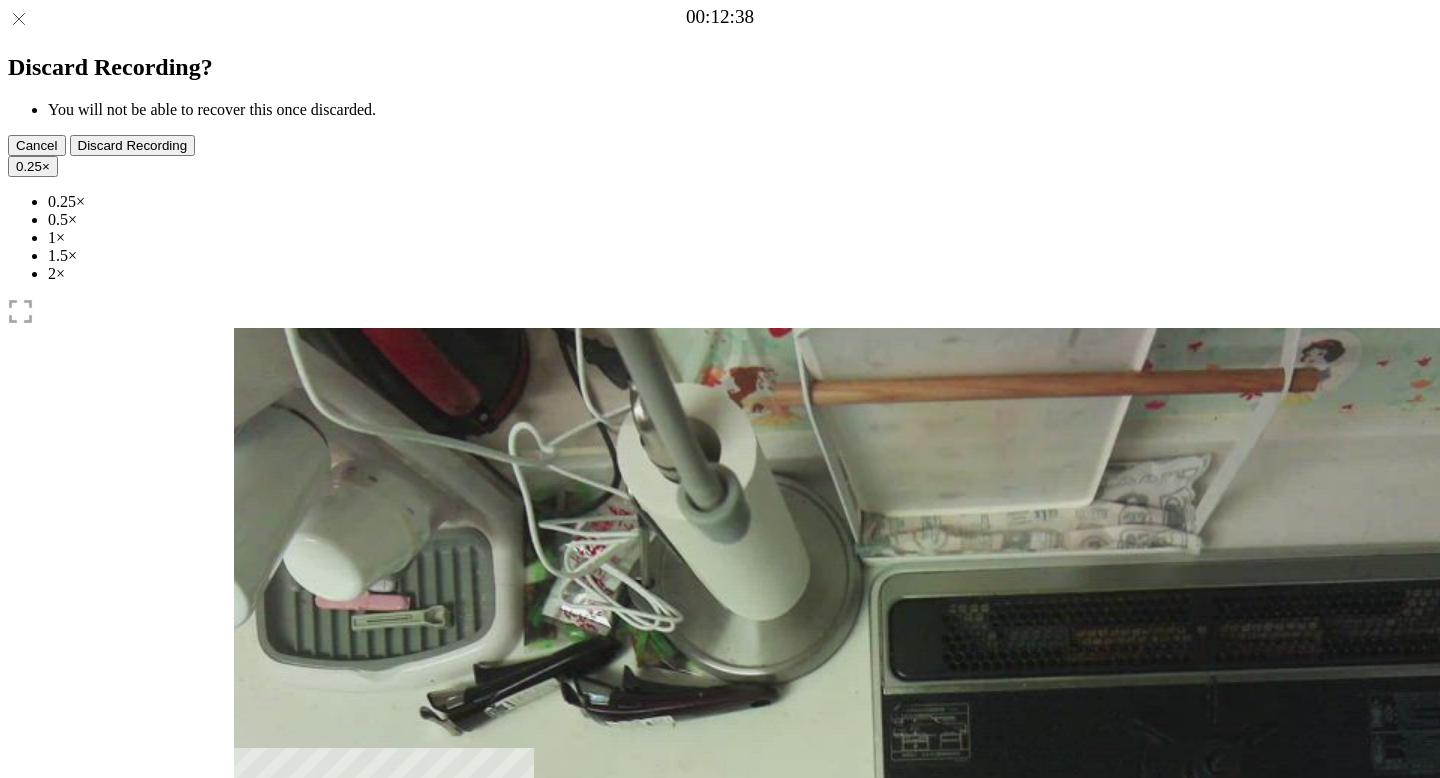 click at bounding box center [249, 990] 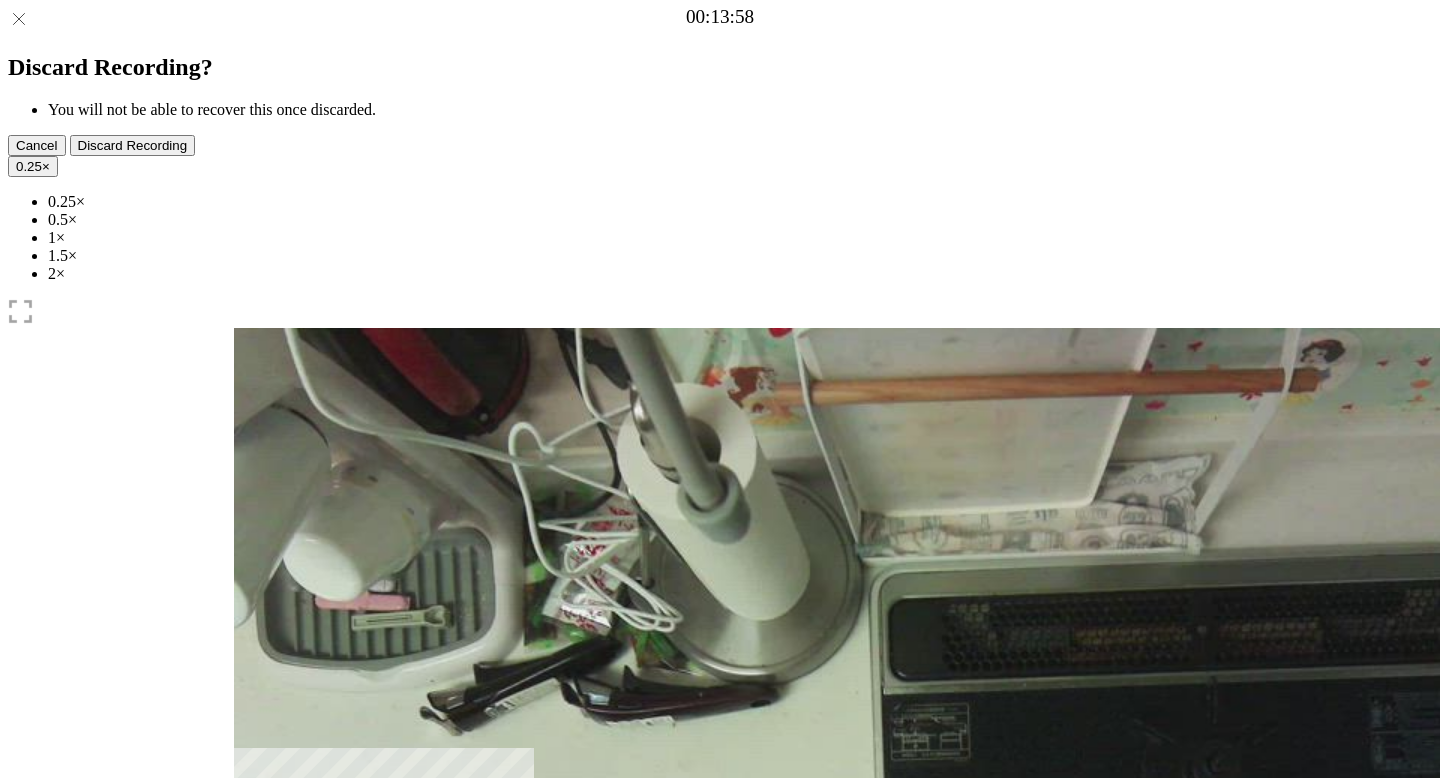 click at bounding box center (346, 1041) 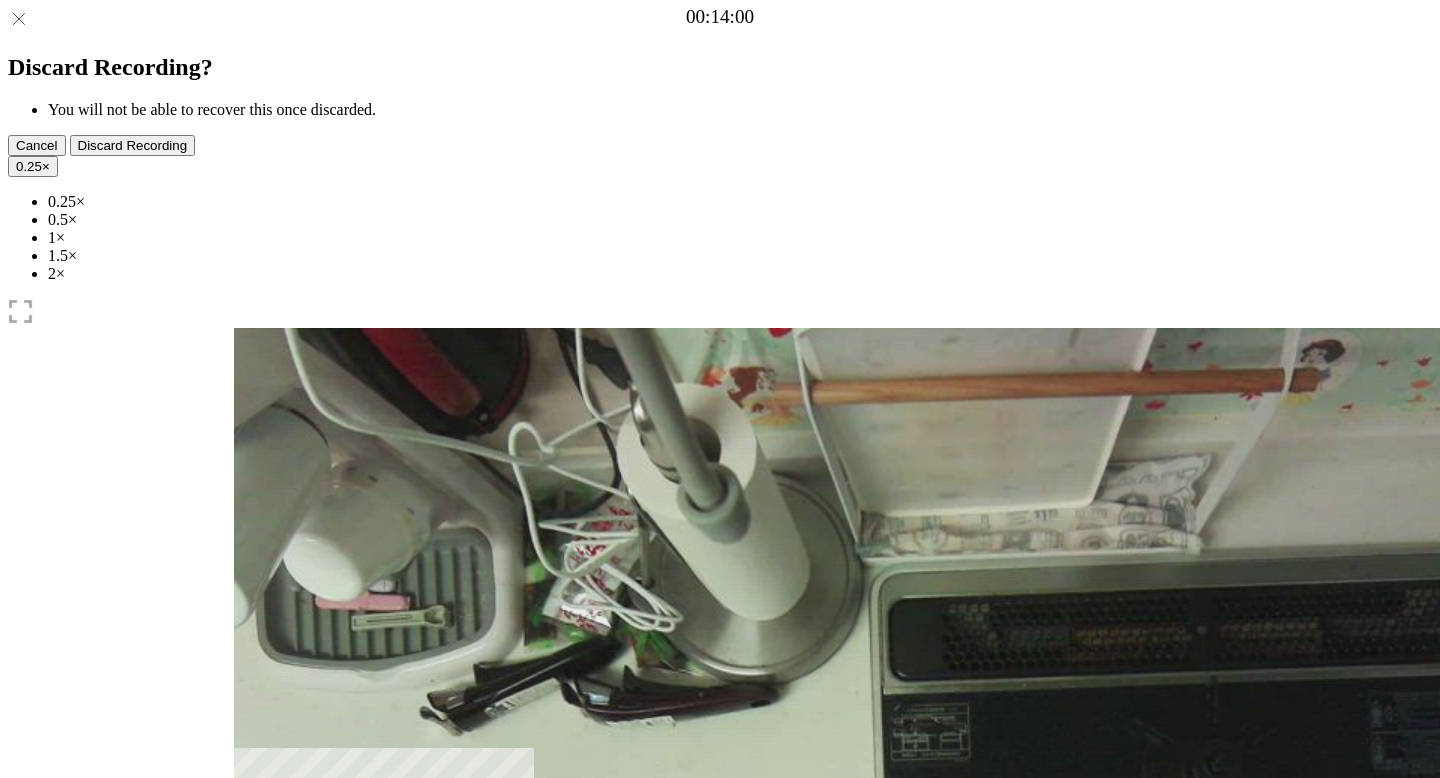 click on "Time elapsed:  00:28
Time remaining:  00:57" at bounding box center [720, 920] 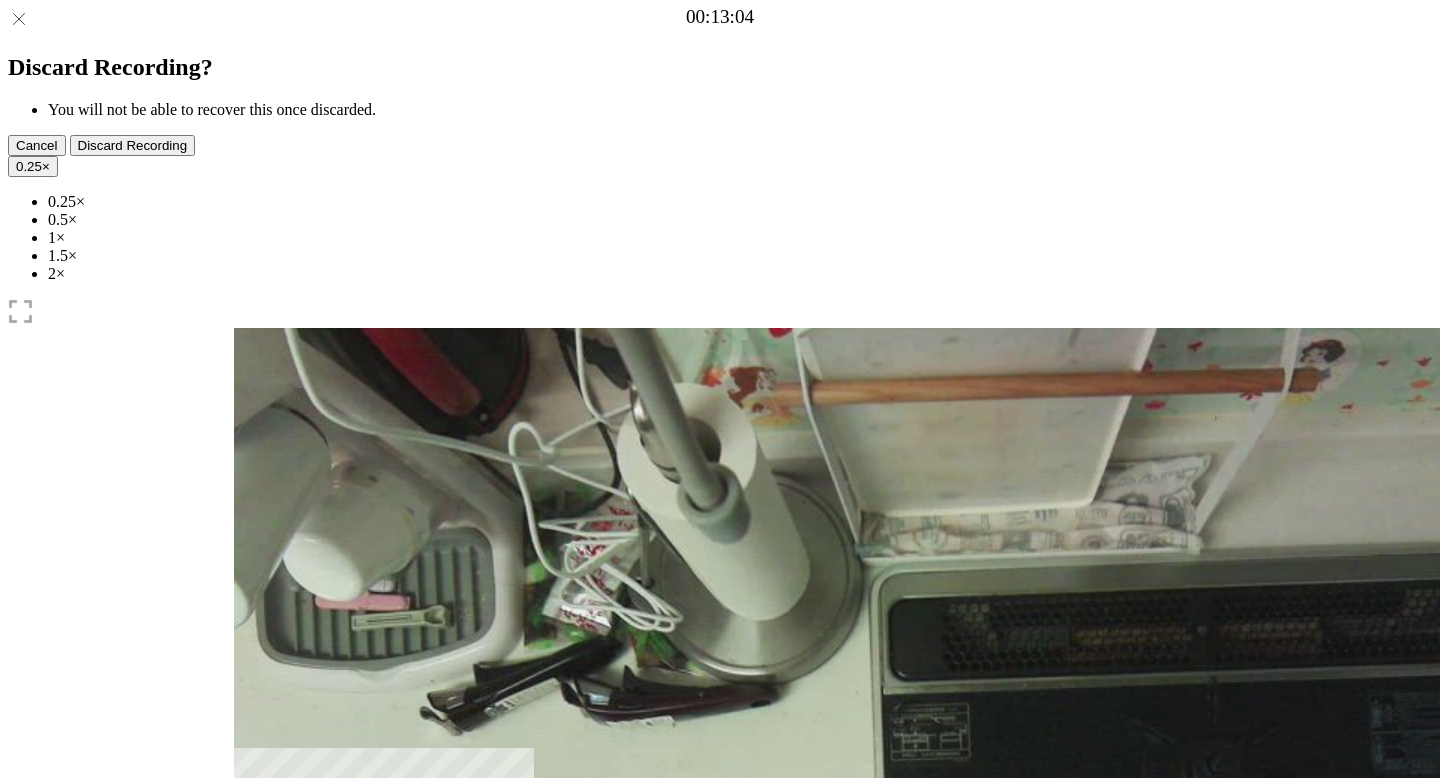 click at bounding box center [249, 954] 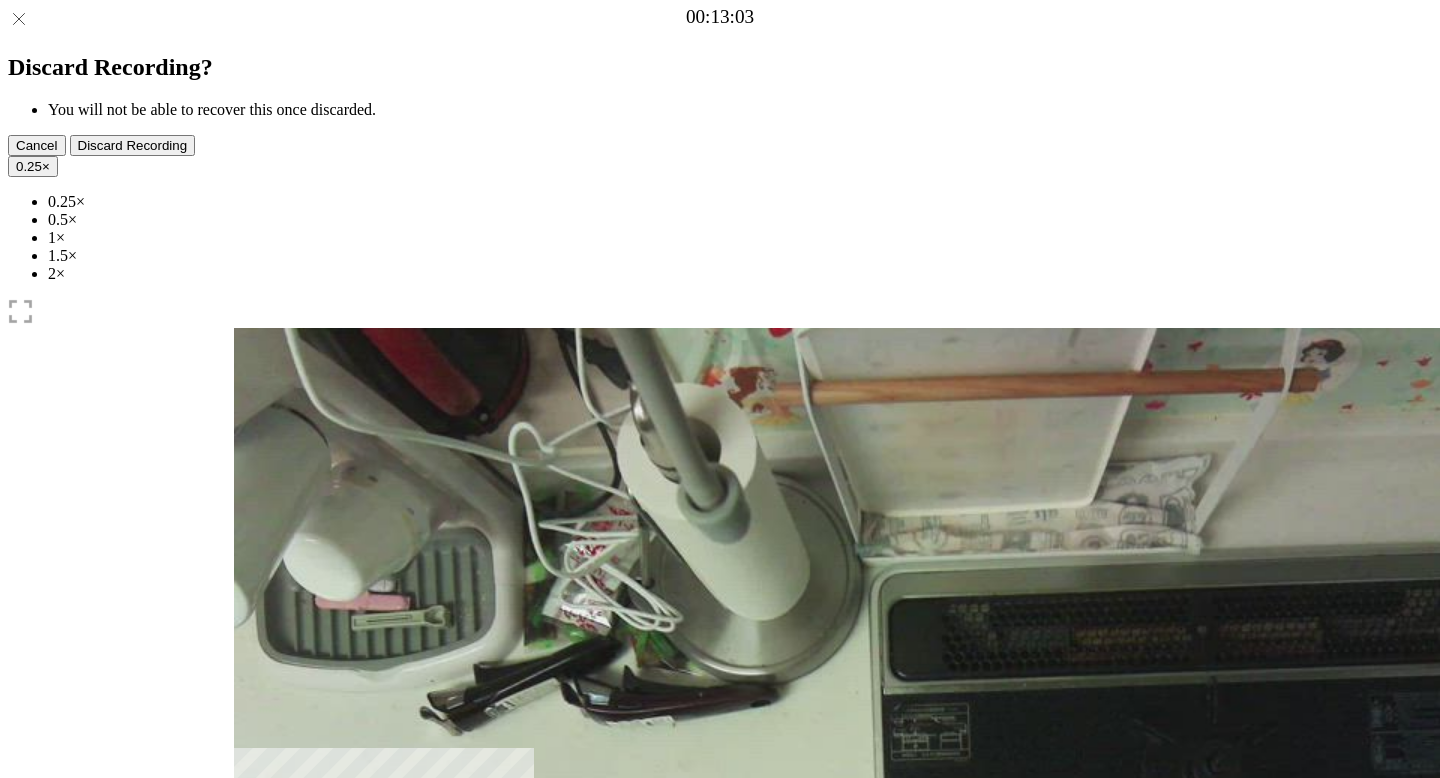 click at bounding box center (249, 954) 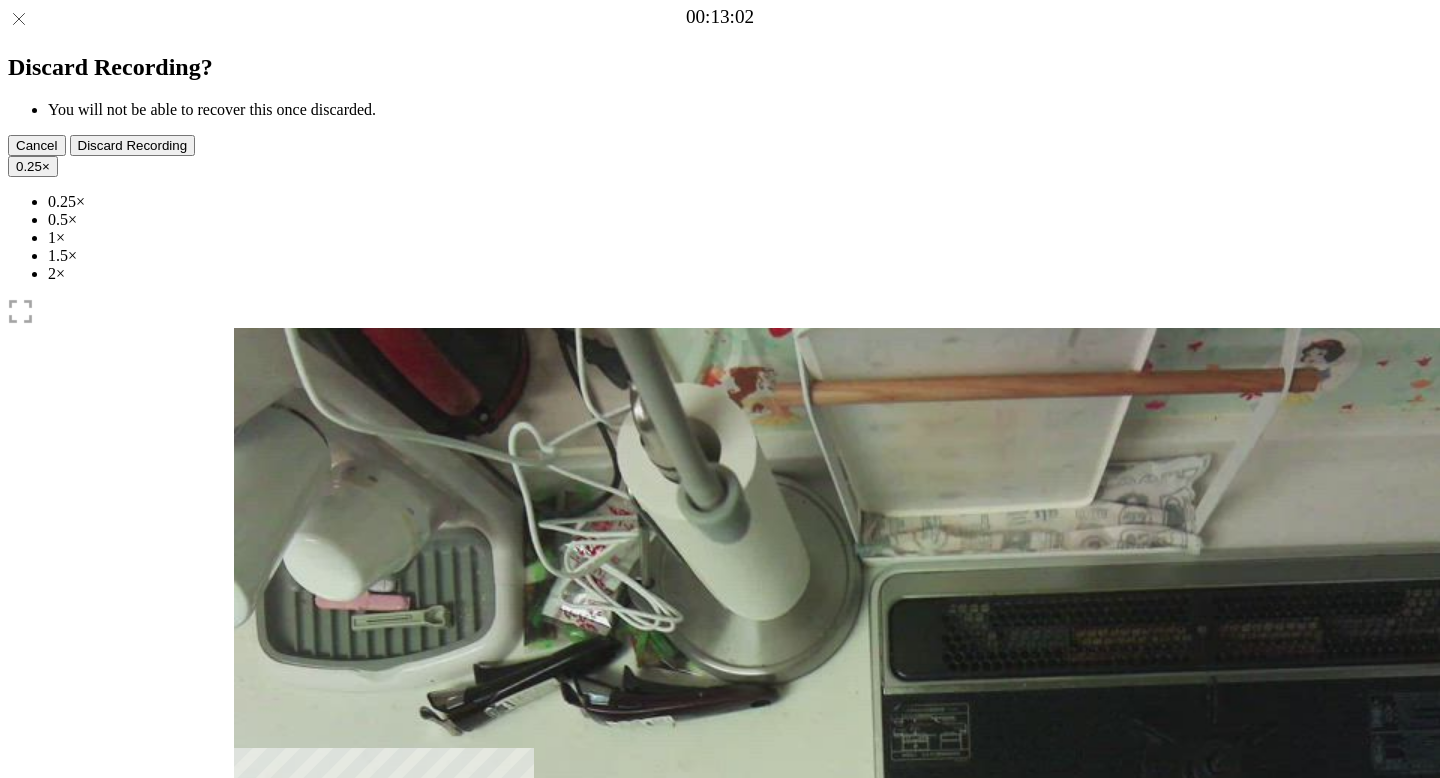 click at bounding box center (249, 954) 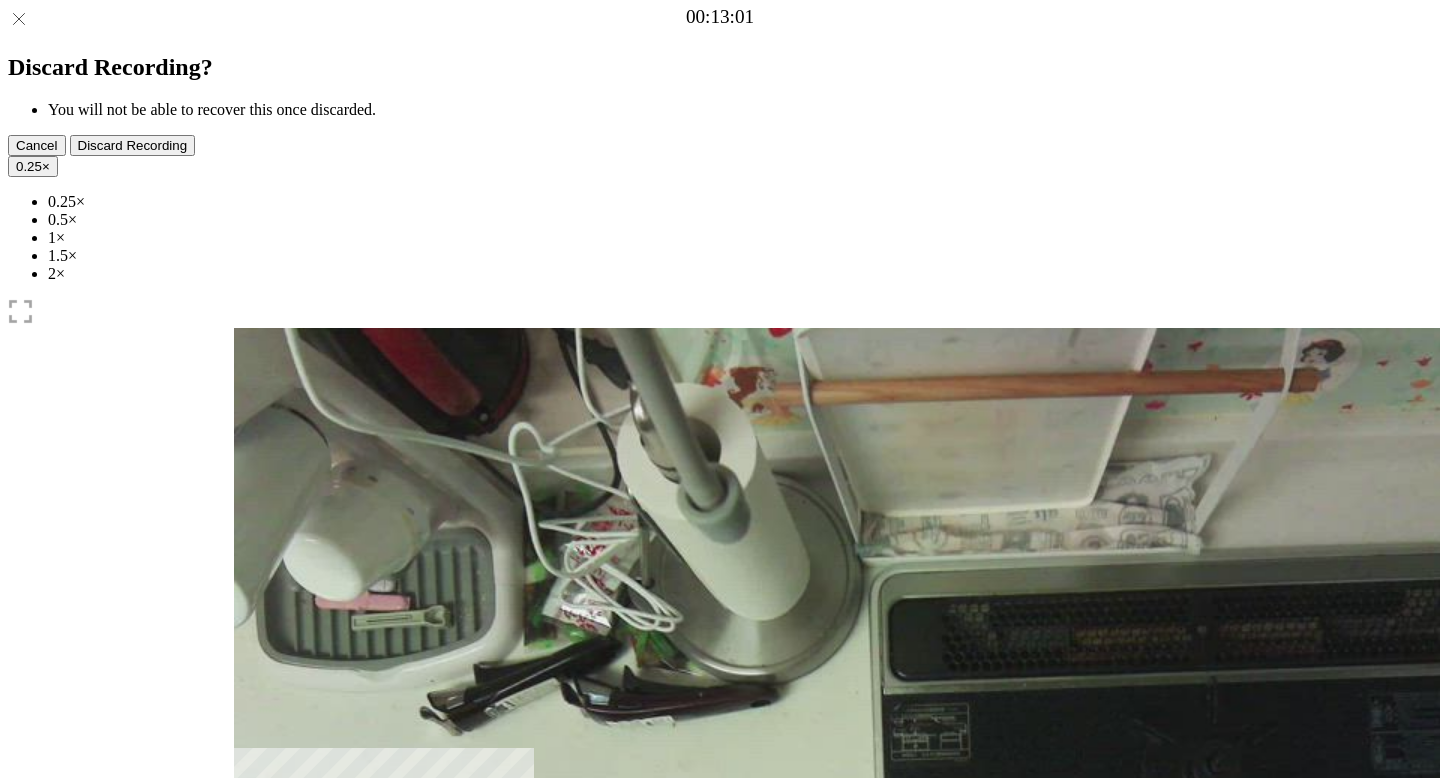 click at bounding box center (249, 954) 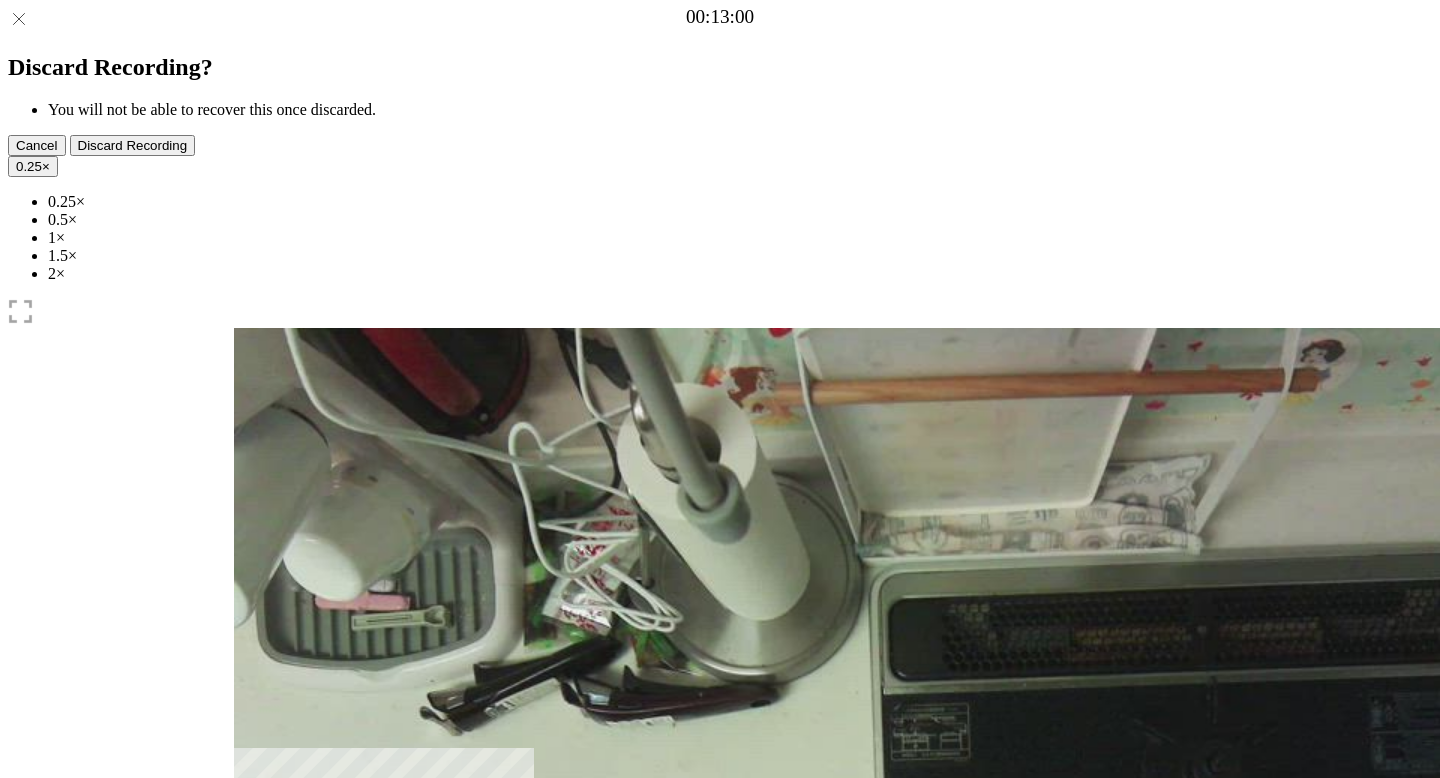 click on "Time elapsed: [TIME]
Time remaining:  [TIME]" at bounding box center (720, 920) 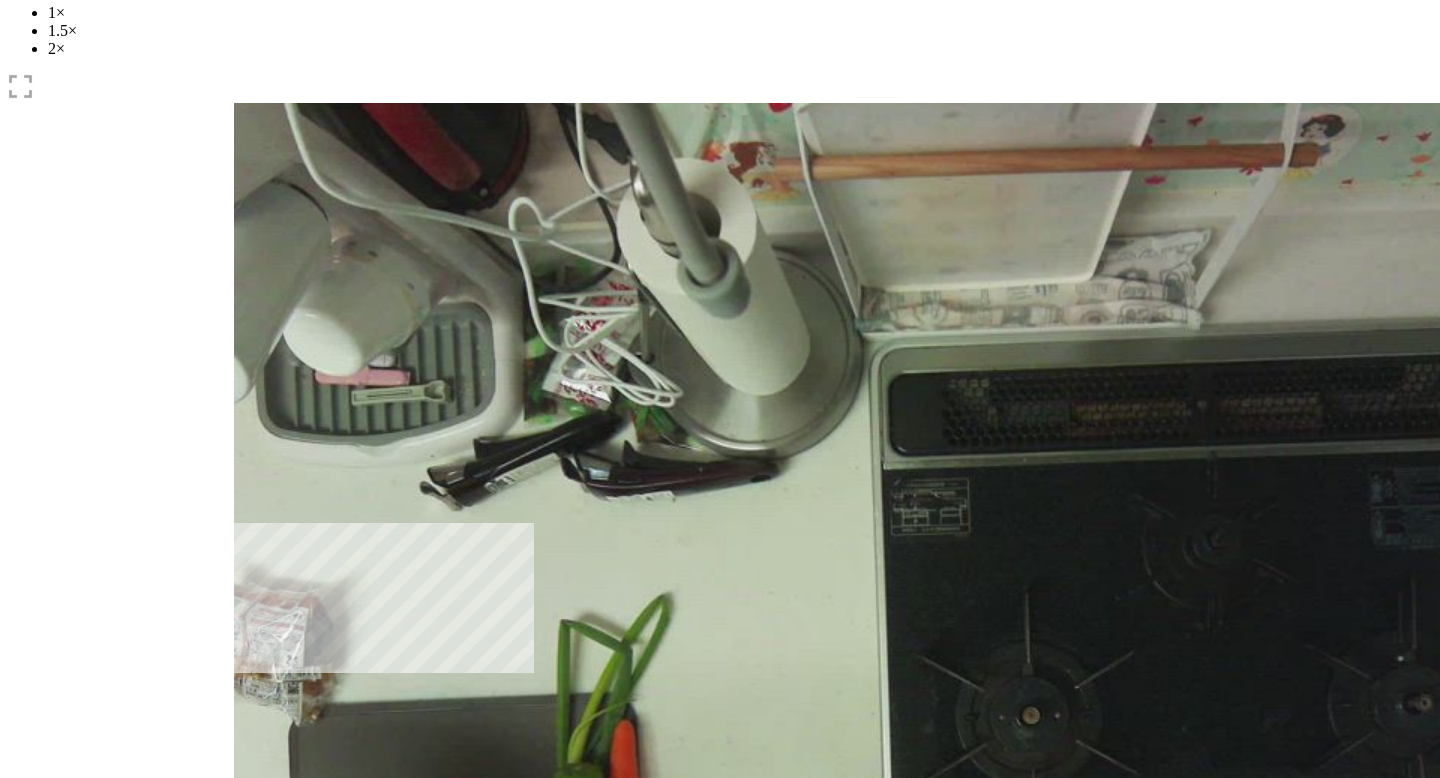 scroll, scrollTop: 391, scrollLeft: 0, axis: vertical 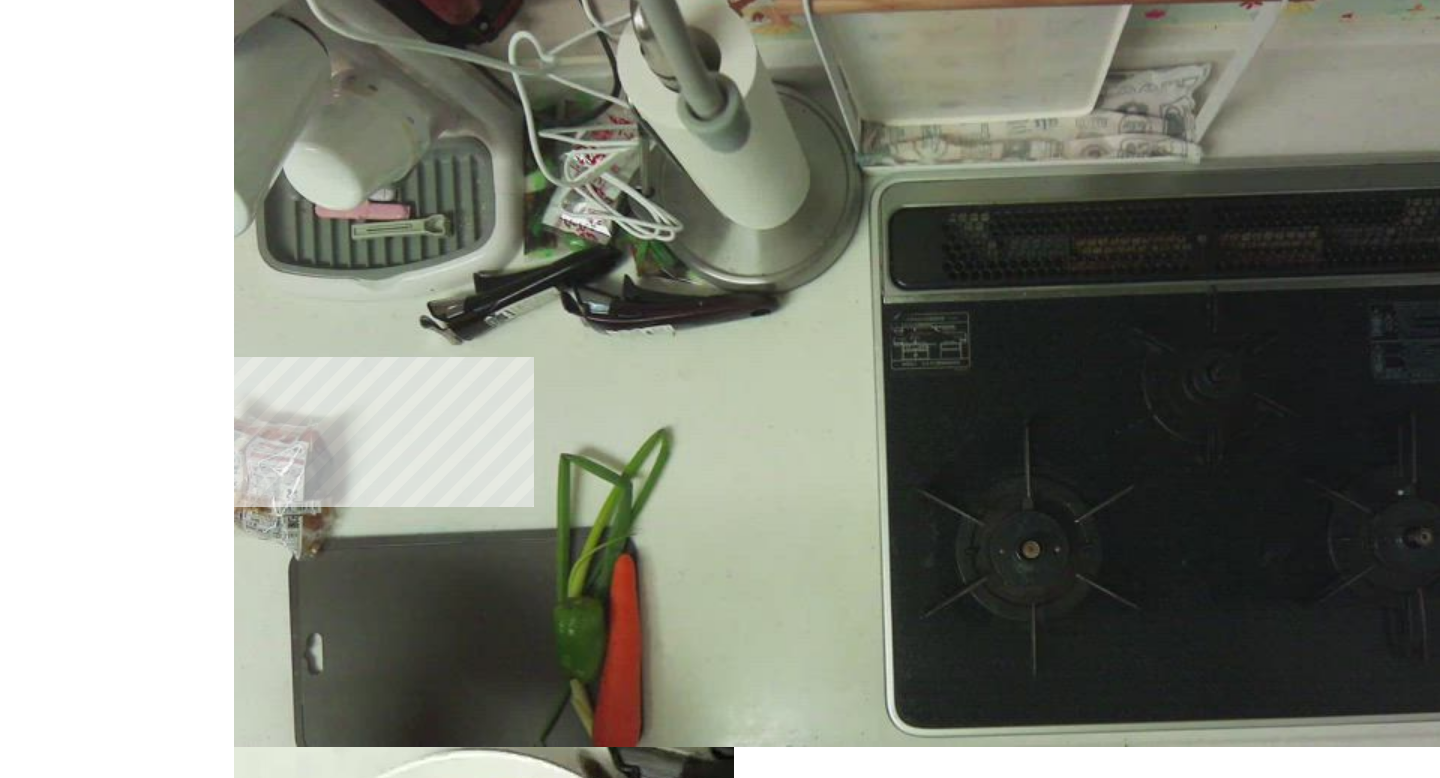 click on "**********" at bounding box center (327, 1499) 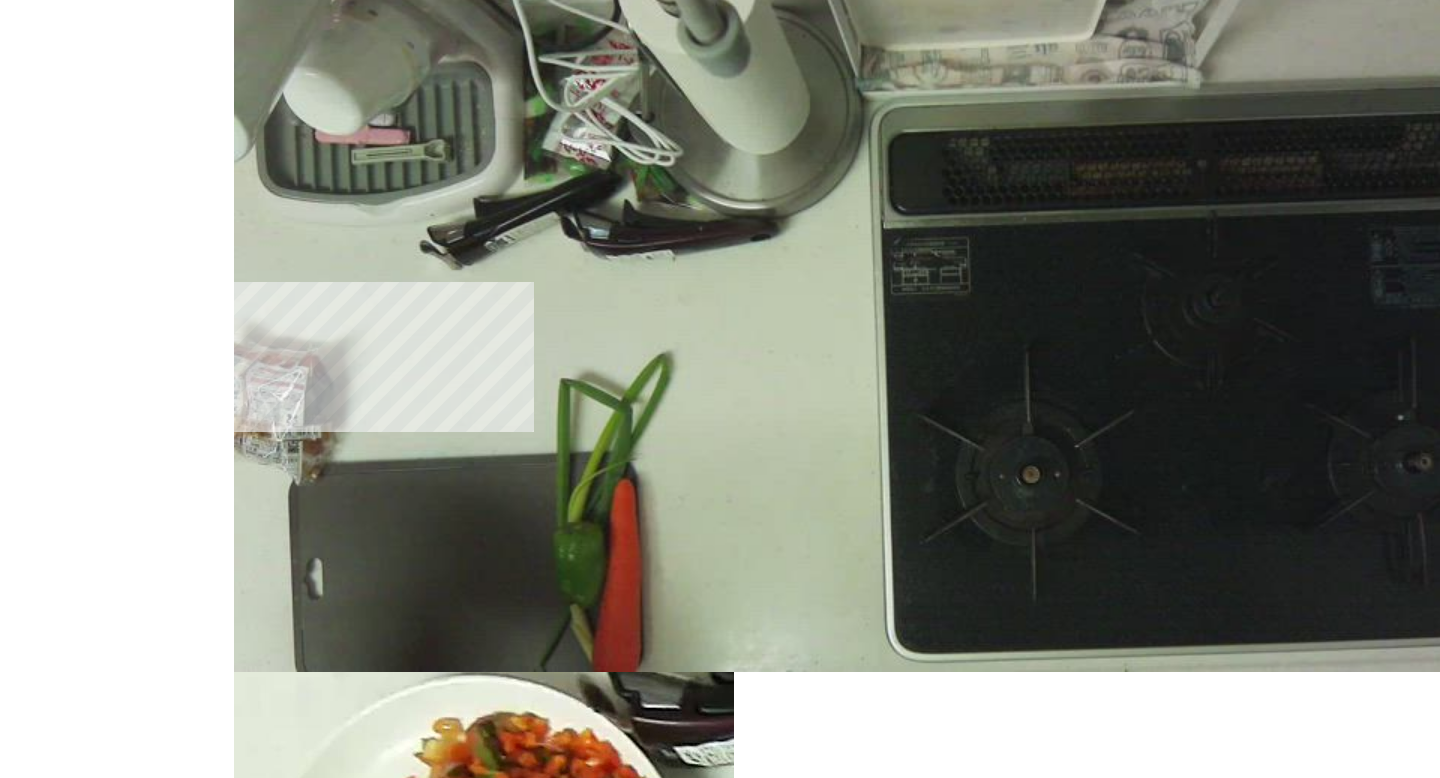 scroll, scrollTop: 577, scrollLeft: 0, axis: vertical 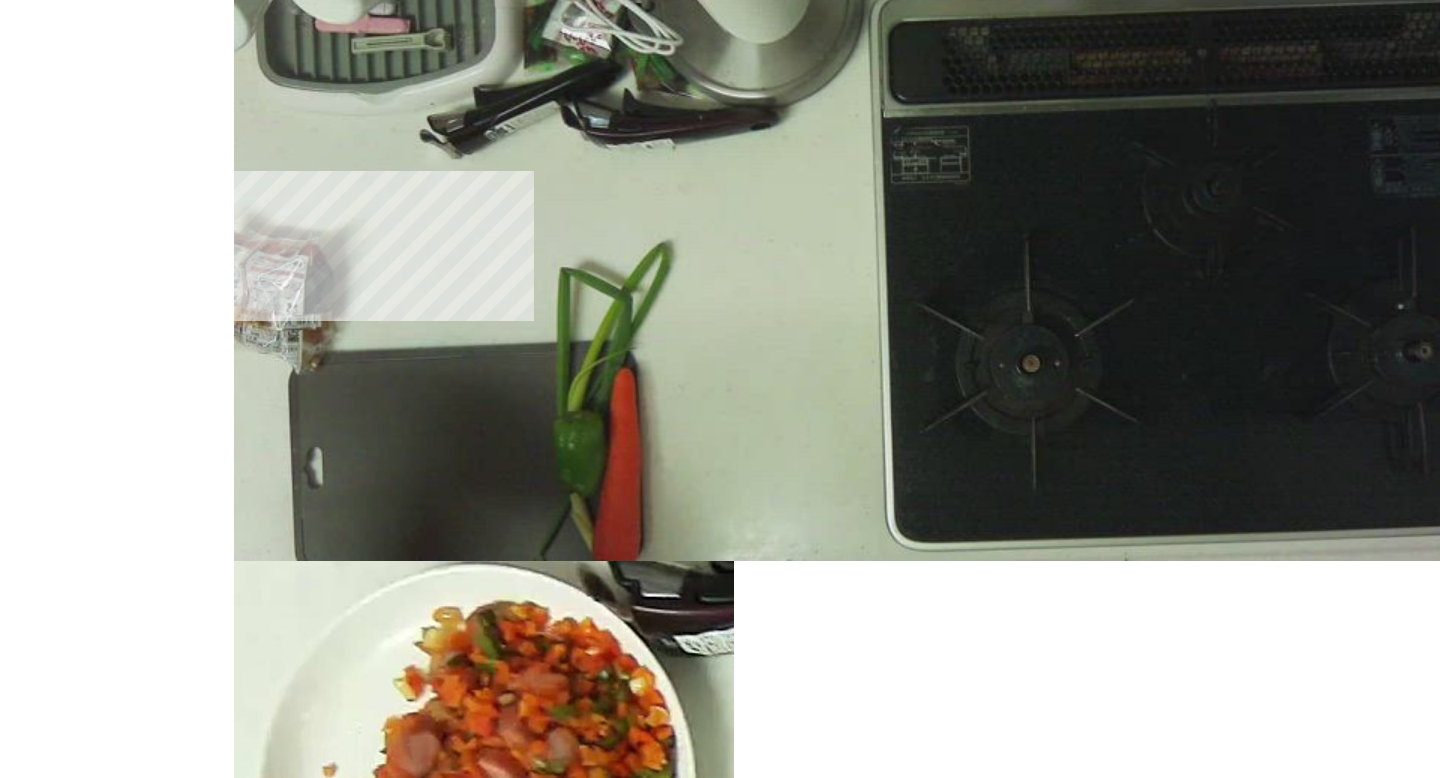 click on "**" at bounding box center (247, 1464) 